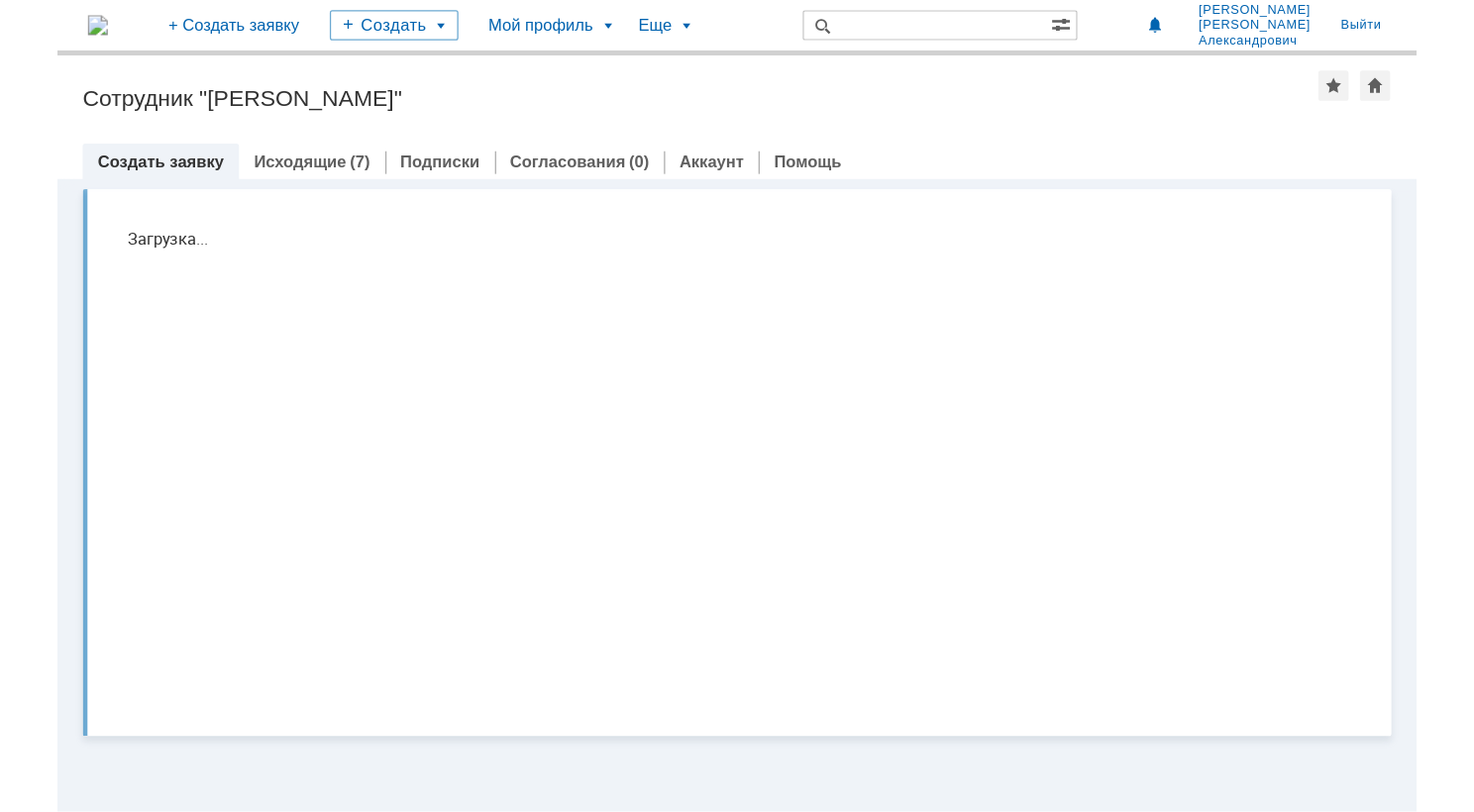 scroll, scrollTop: 0, scrollLeft: 0, axis: both 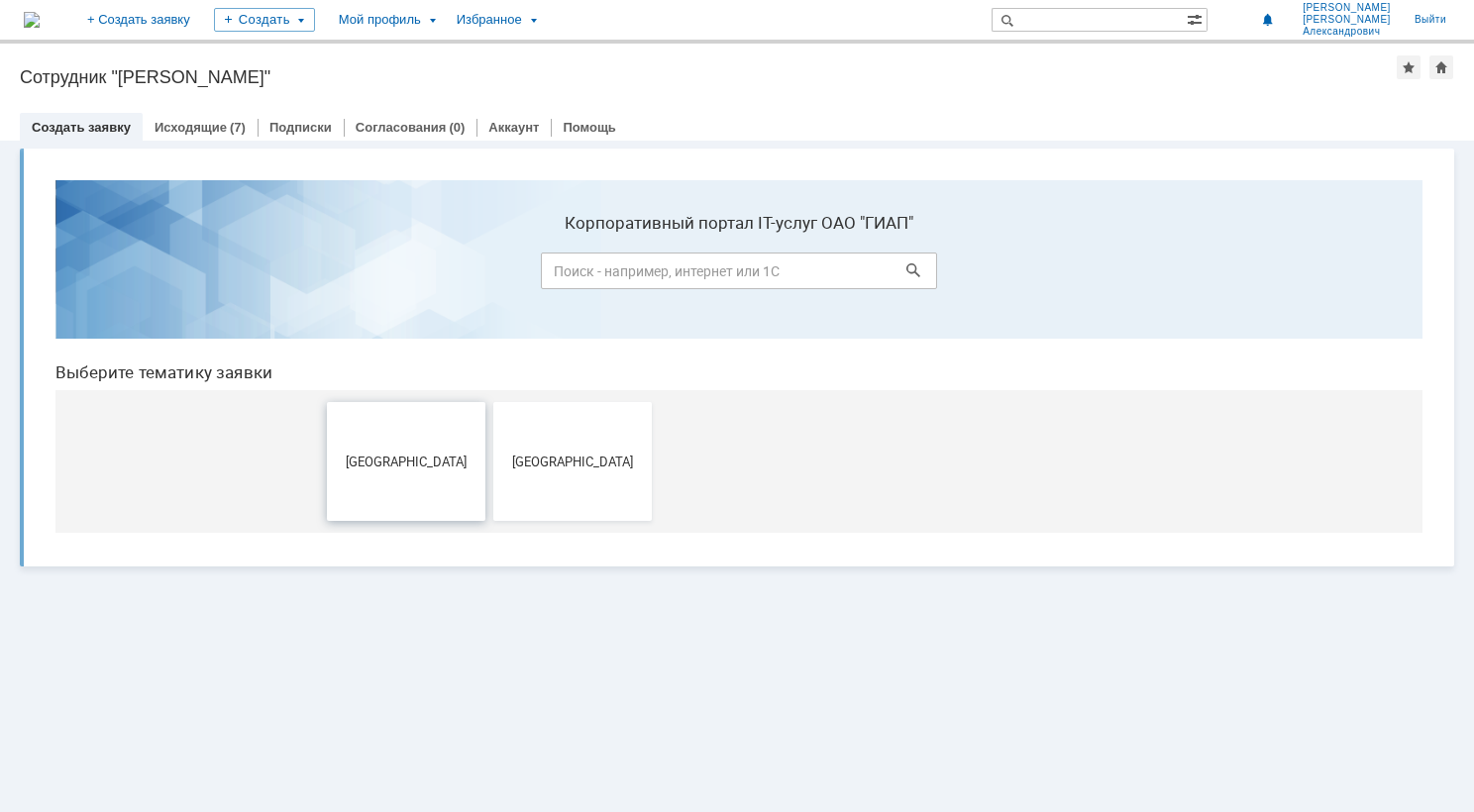 click on "[GEOGRAPHIC_DATA]" at bounding box center (406, 460) 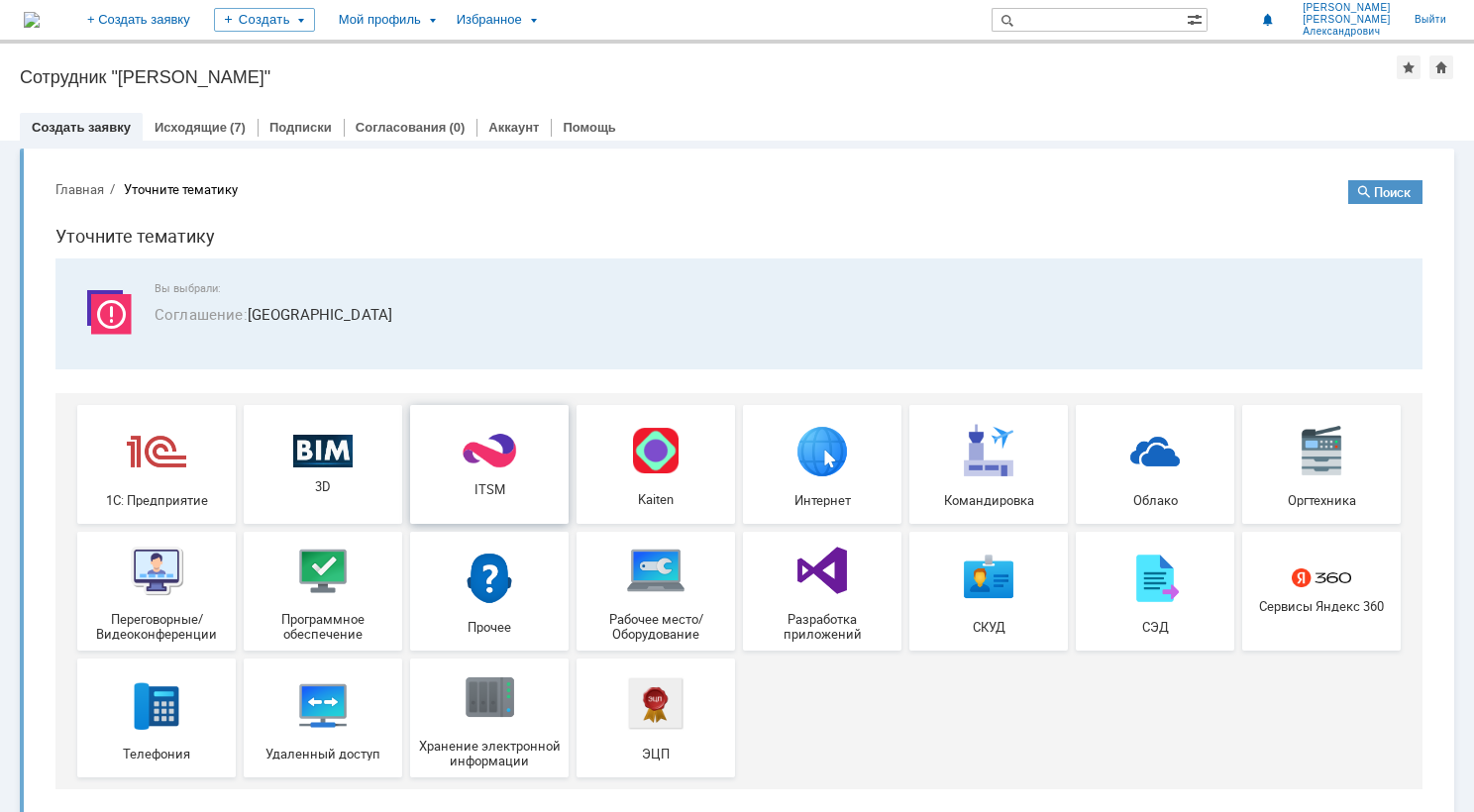 click at bounding box center (489, 451) 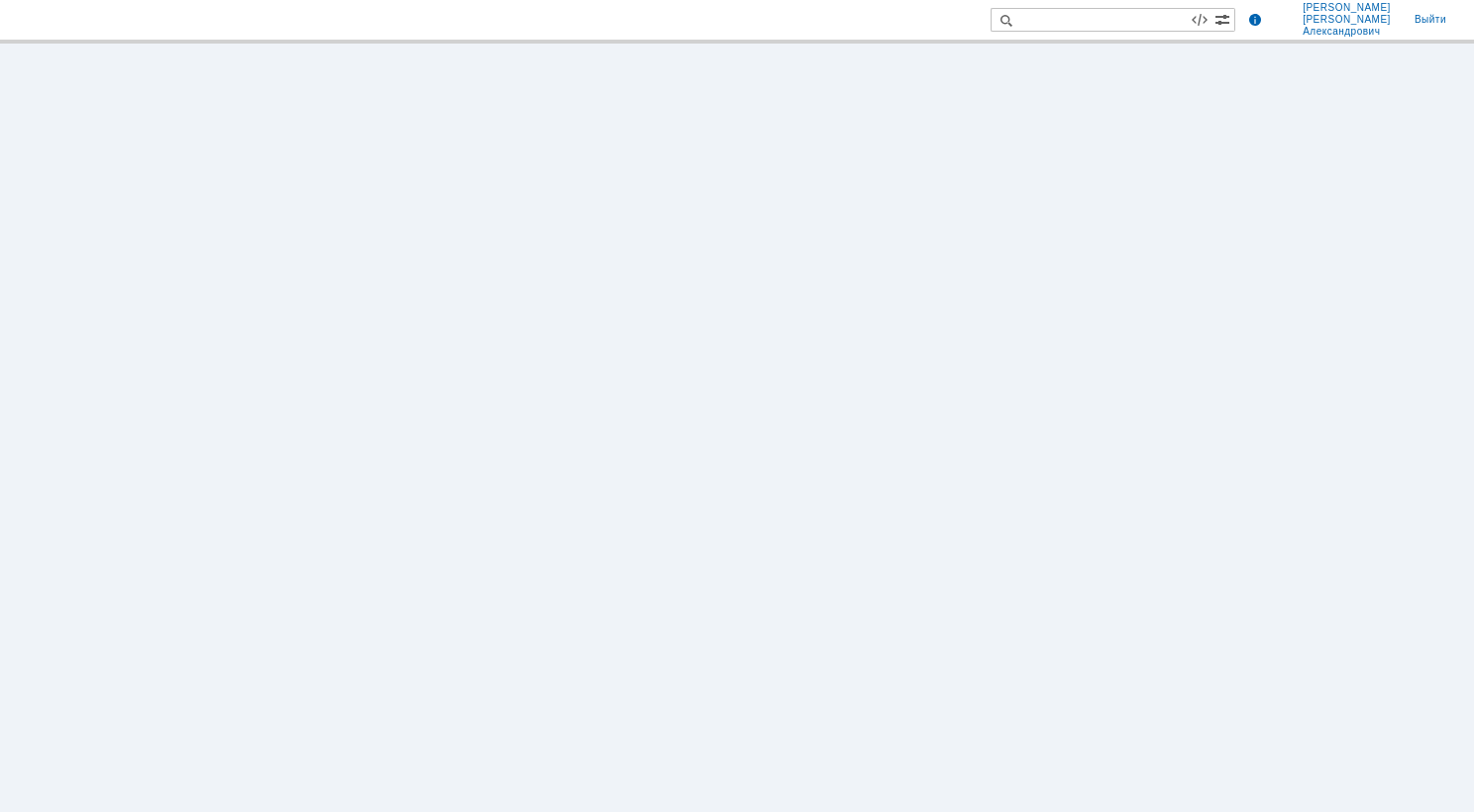 scroll, scrollTop: 0, scrollLeft: 0, axis: both 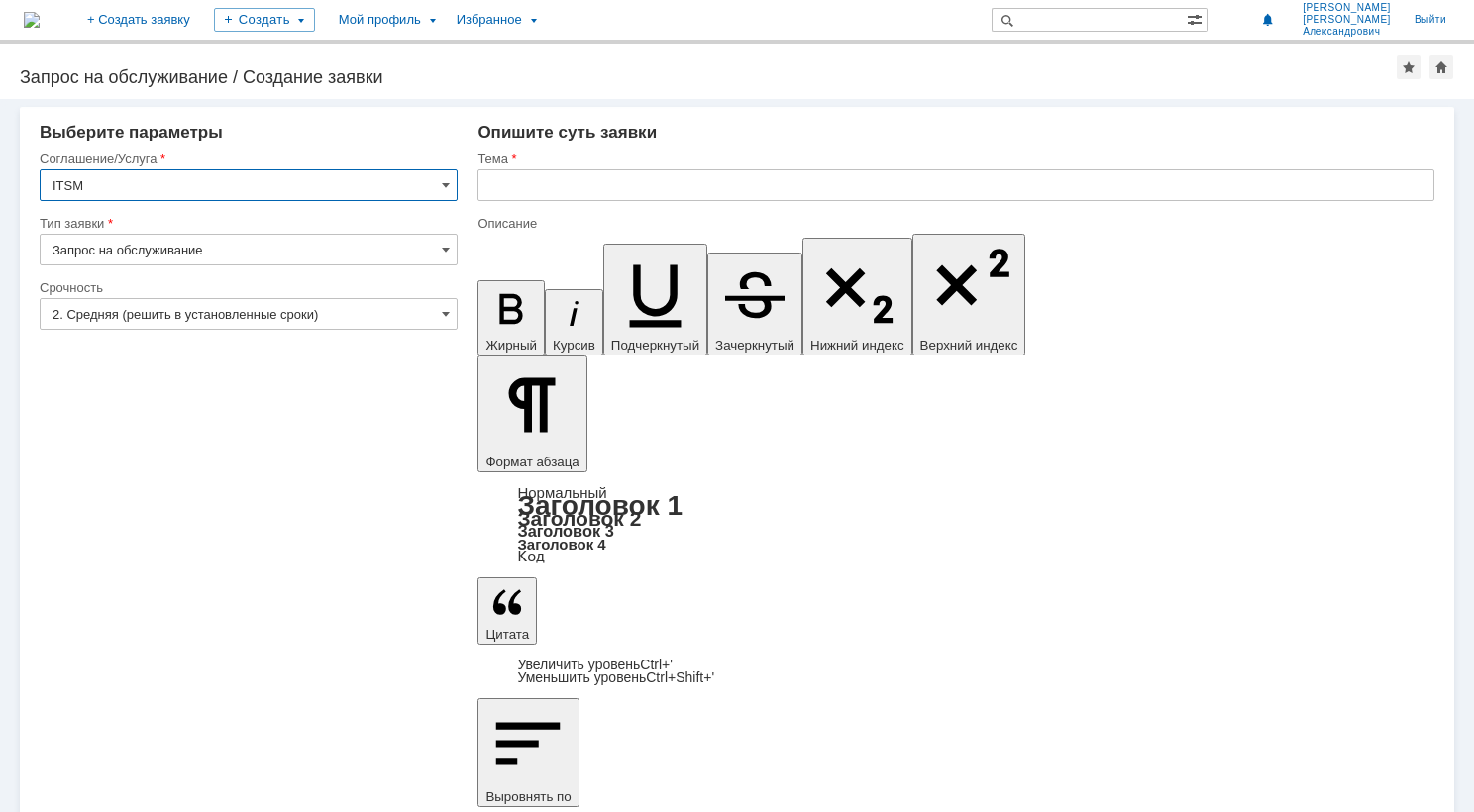 click at bounding box center (956, 185) 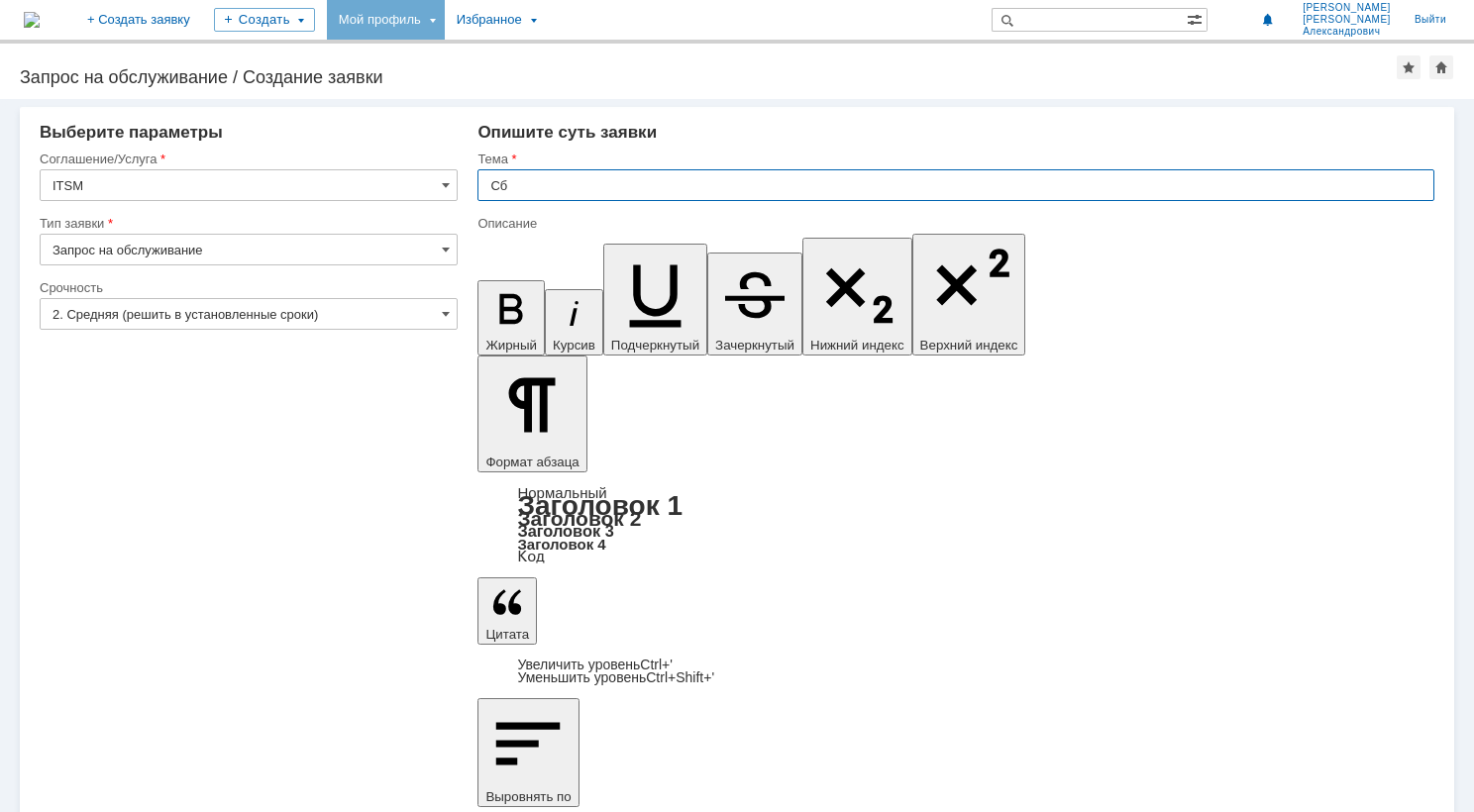 type on "С" 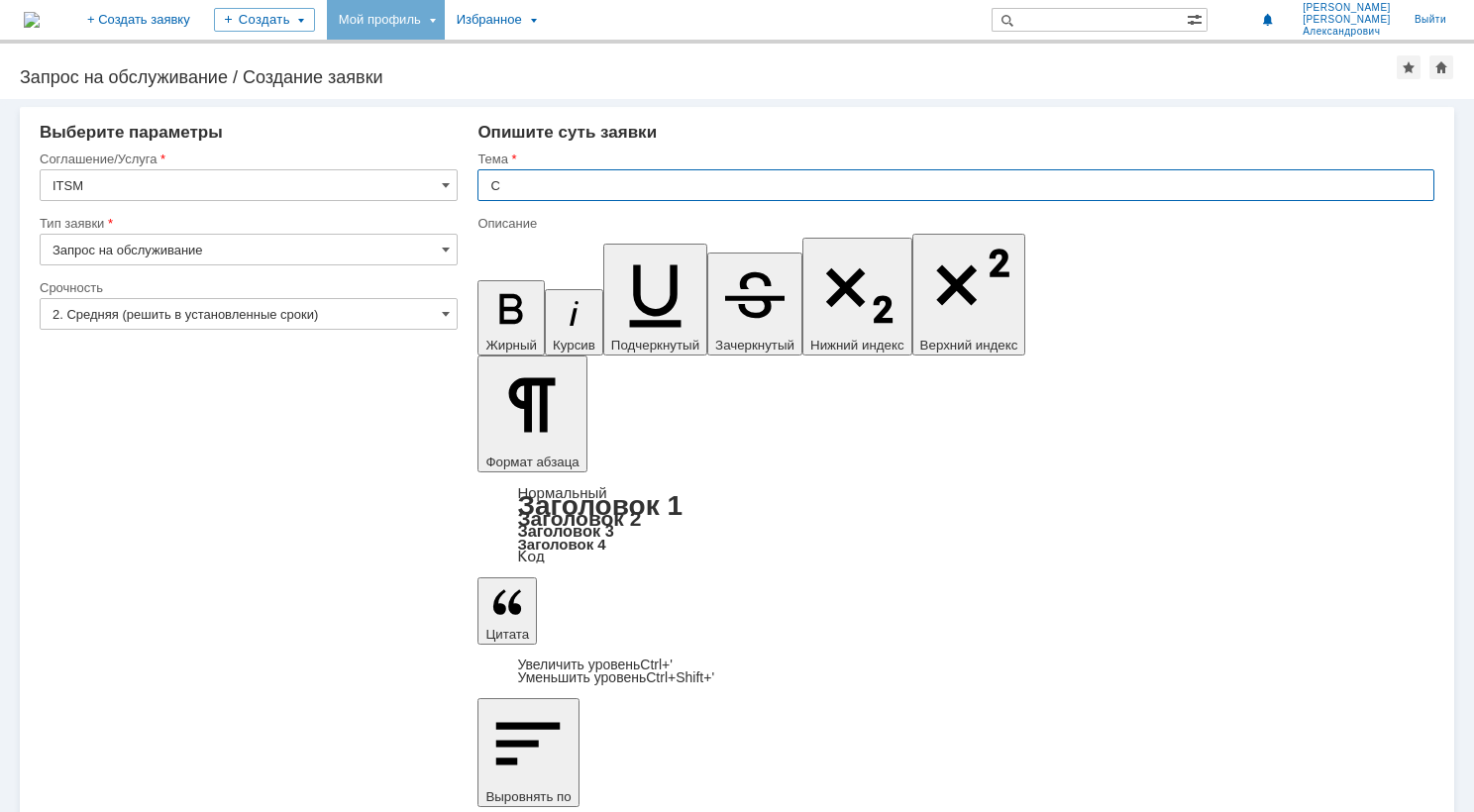 type 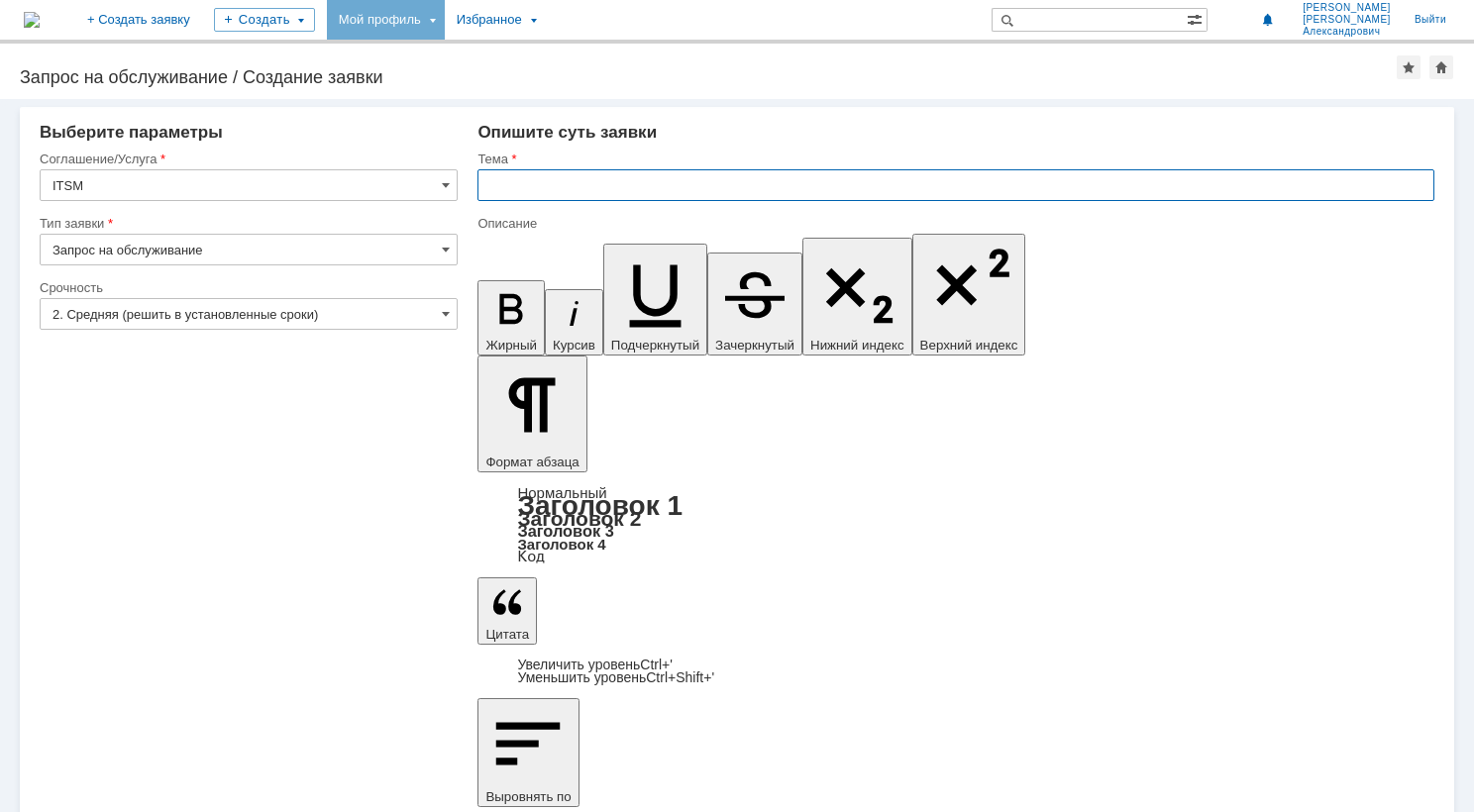 click on "Мой профиль" at bounding box center [385, 20] 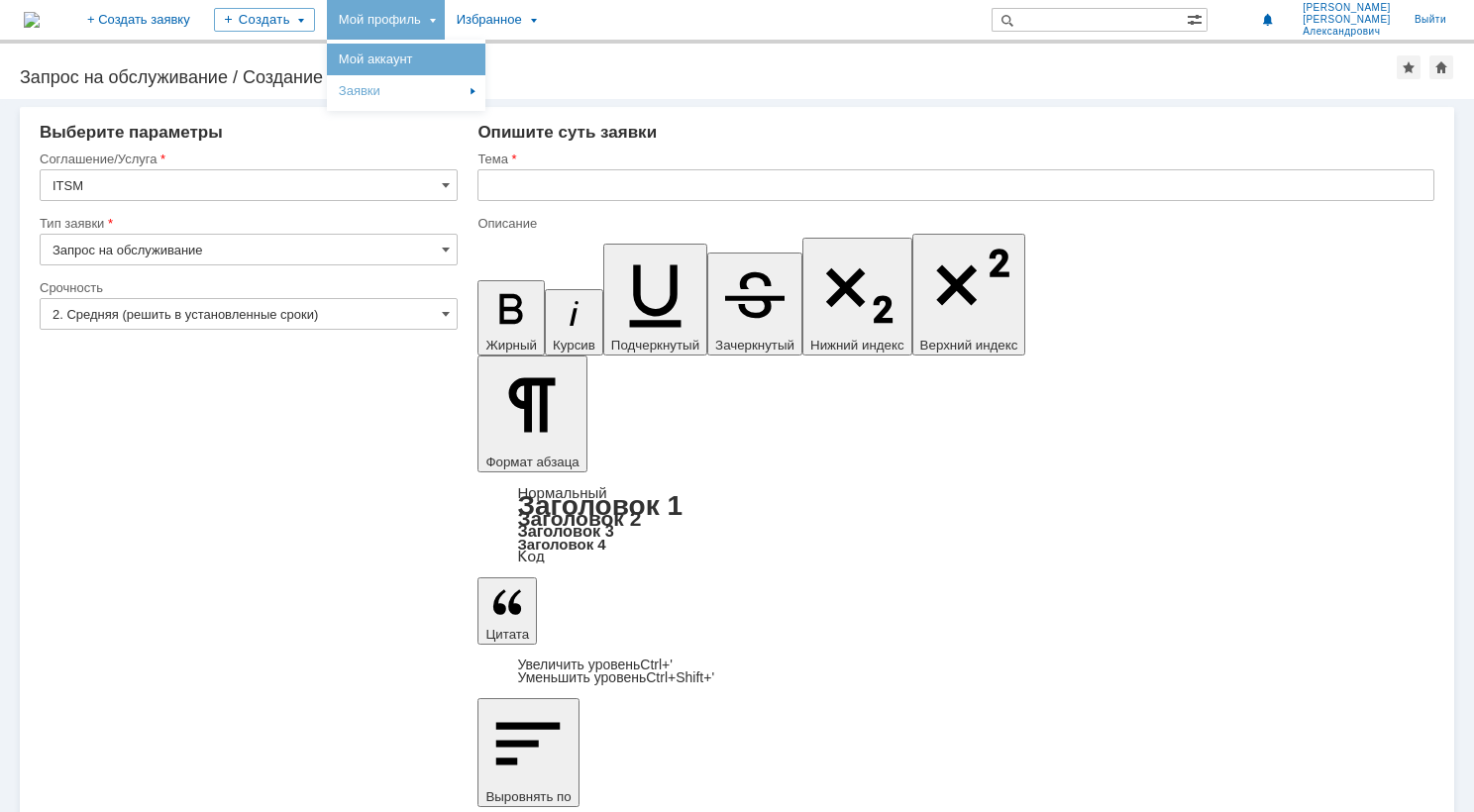 click on "Мой аккаунт" at bounding box center [406, 59] 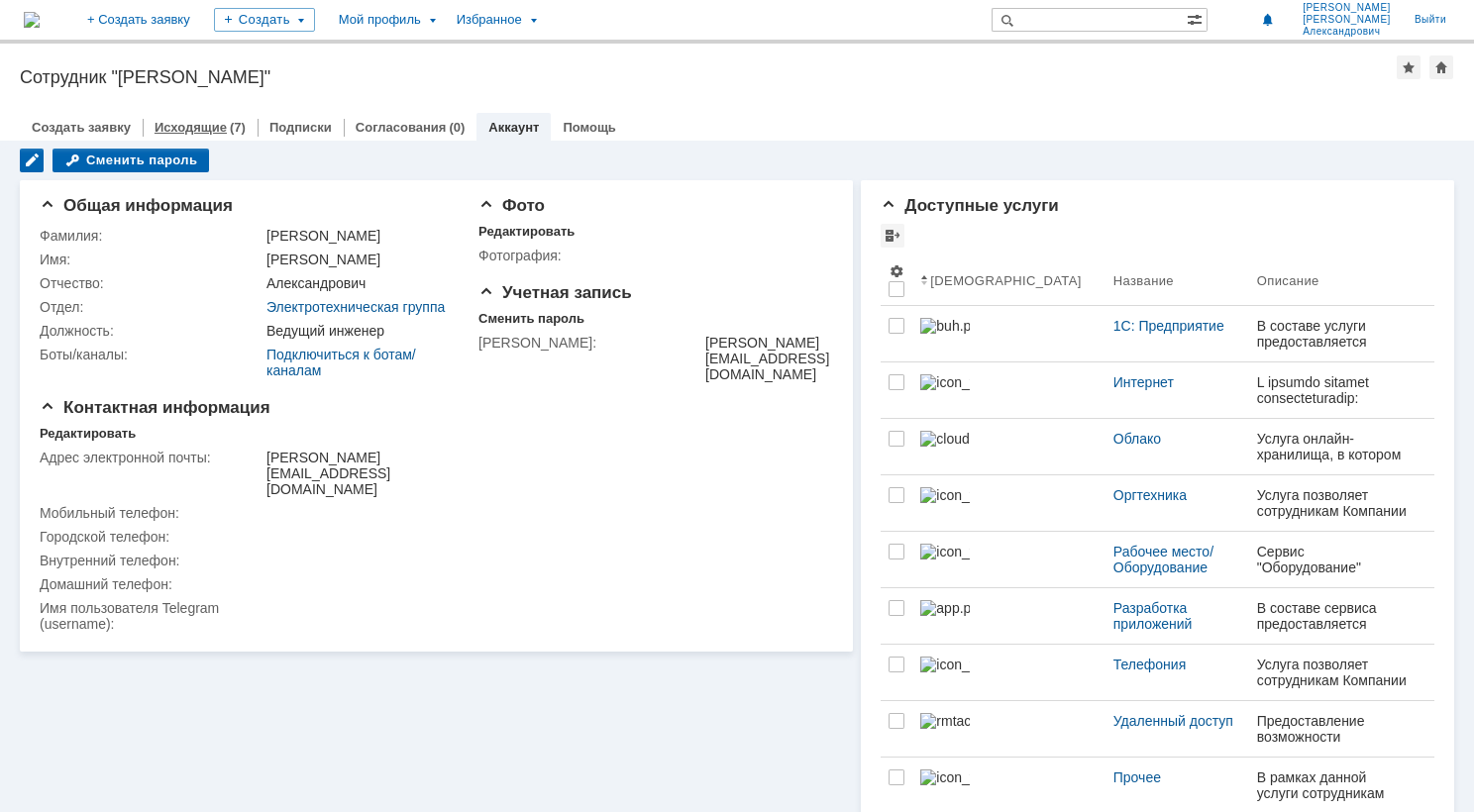 click on "Исходящие" at bounding box center [190, 127] 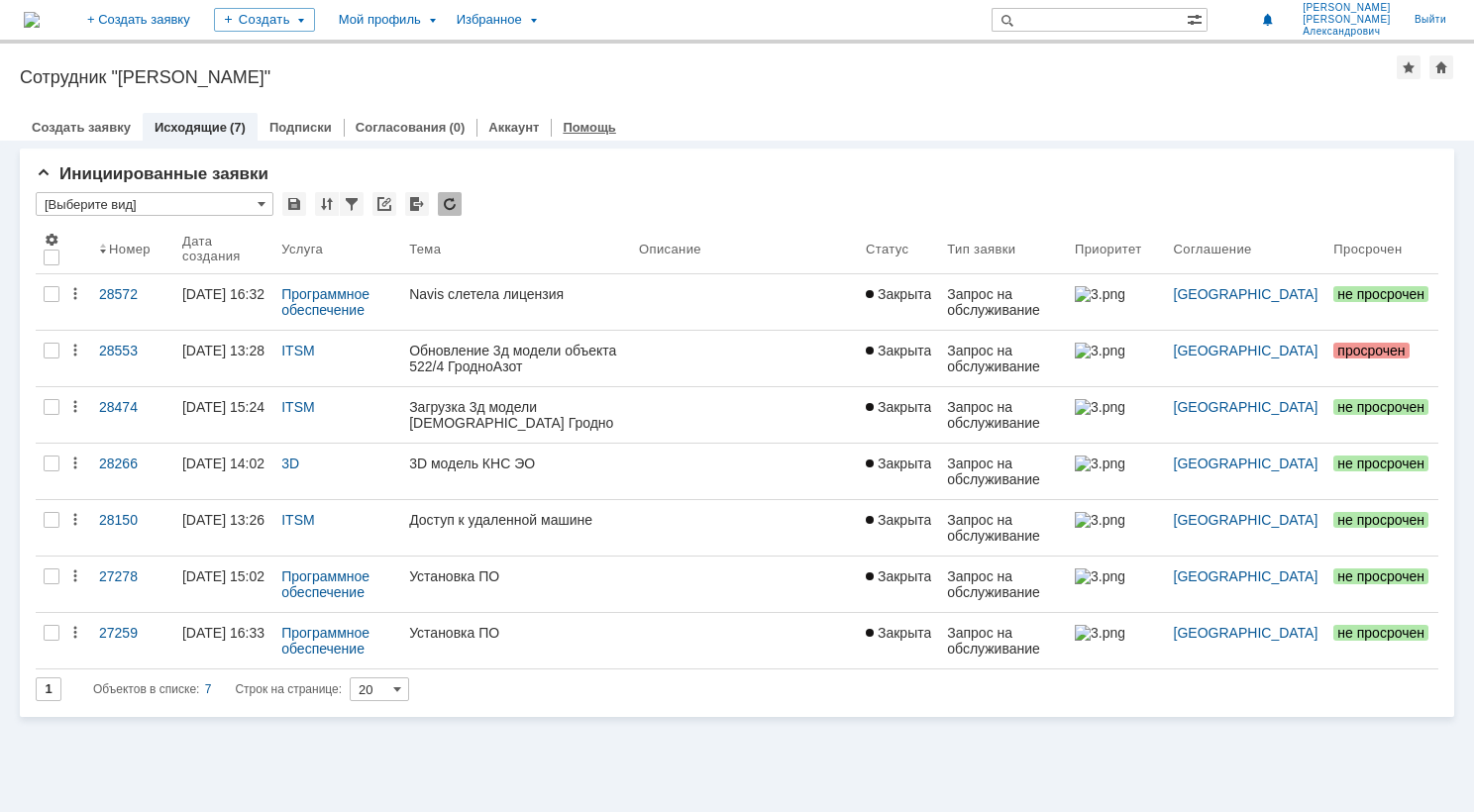 scroll, scrollTop: 0, scrollLeft: 0, axis: both 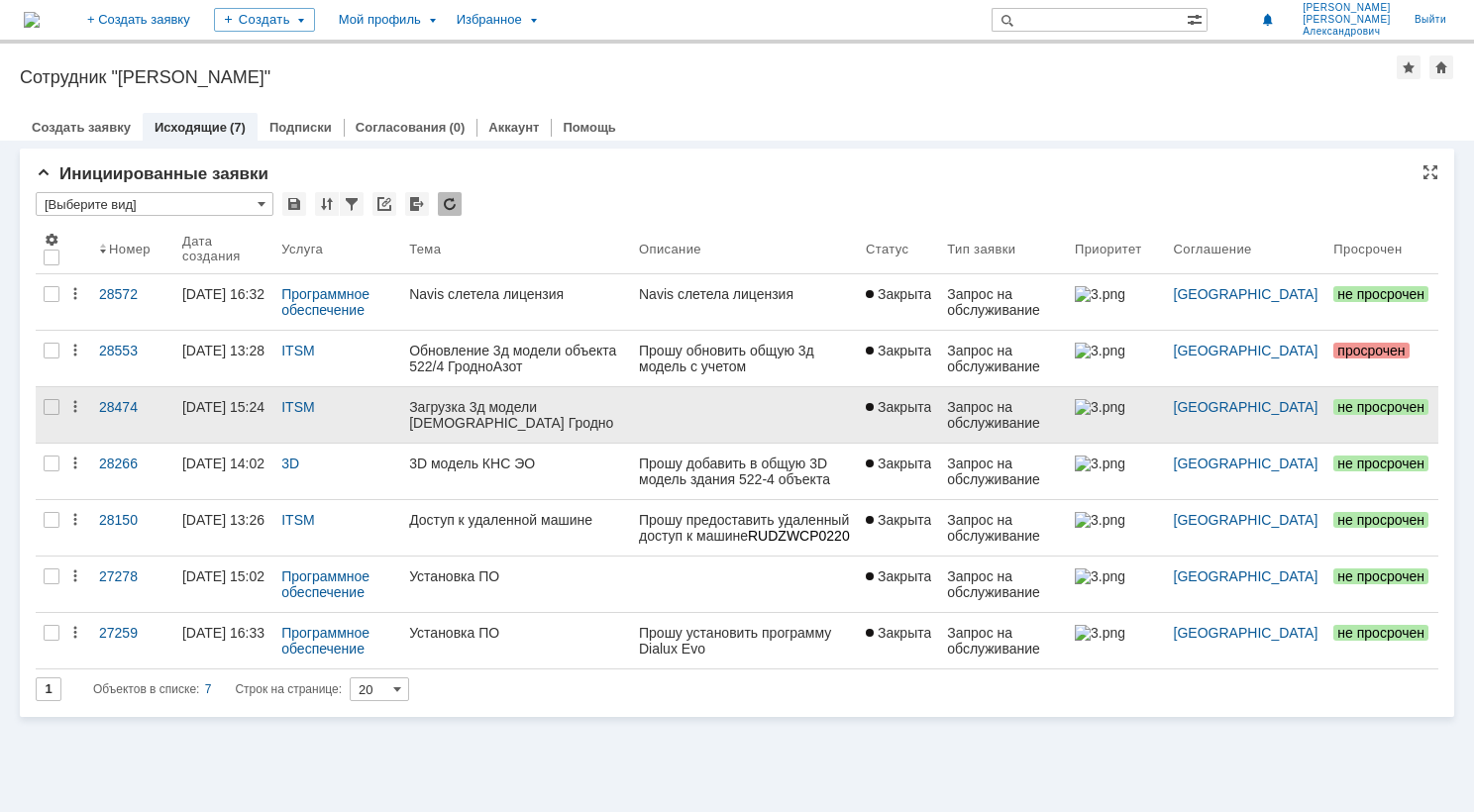 click on "Загрузка 3д модели 1916 Гродно Азот" at bounding box center [516, 415] 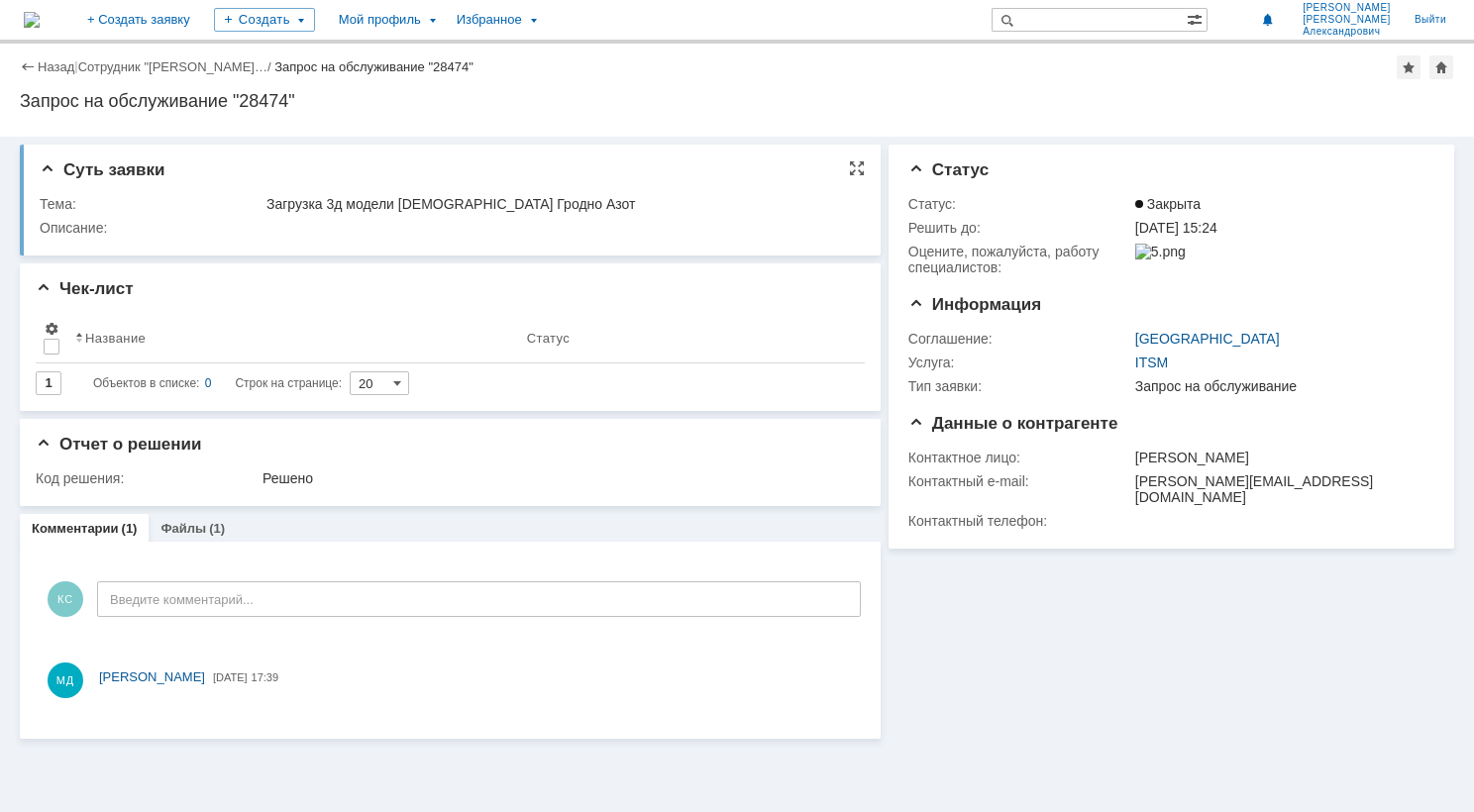 scroll, scrollTop: 0, scrollLeft: 0, axis: both 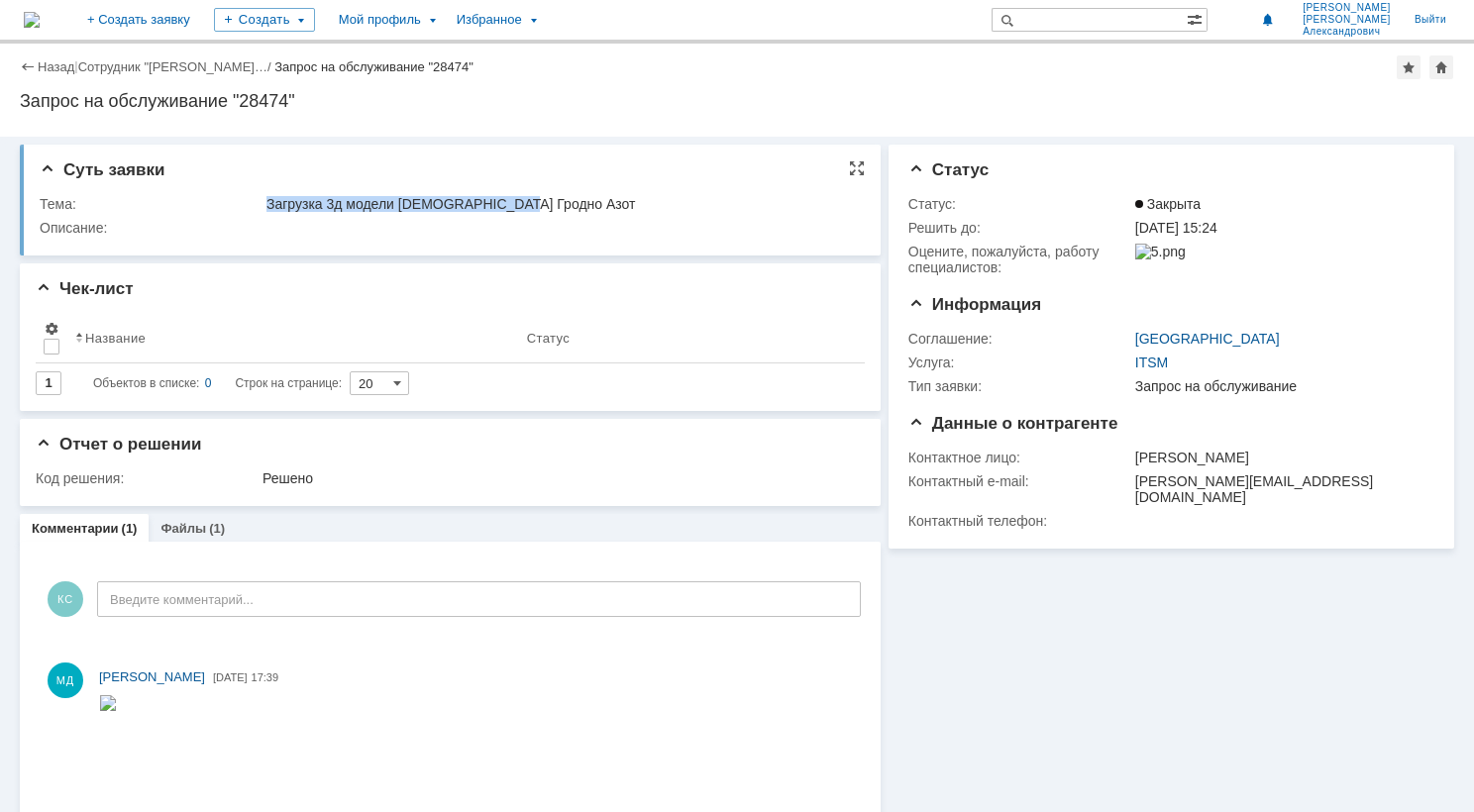 drag, startPoint x: 268, startPoint y: 204, endPoint x: 515, endPoint y: 206, distance: 247.0081 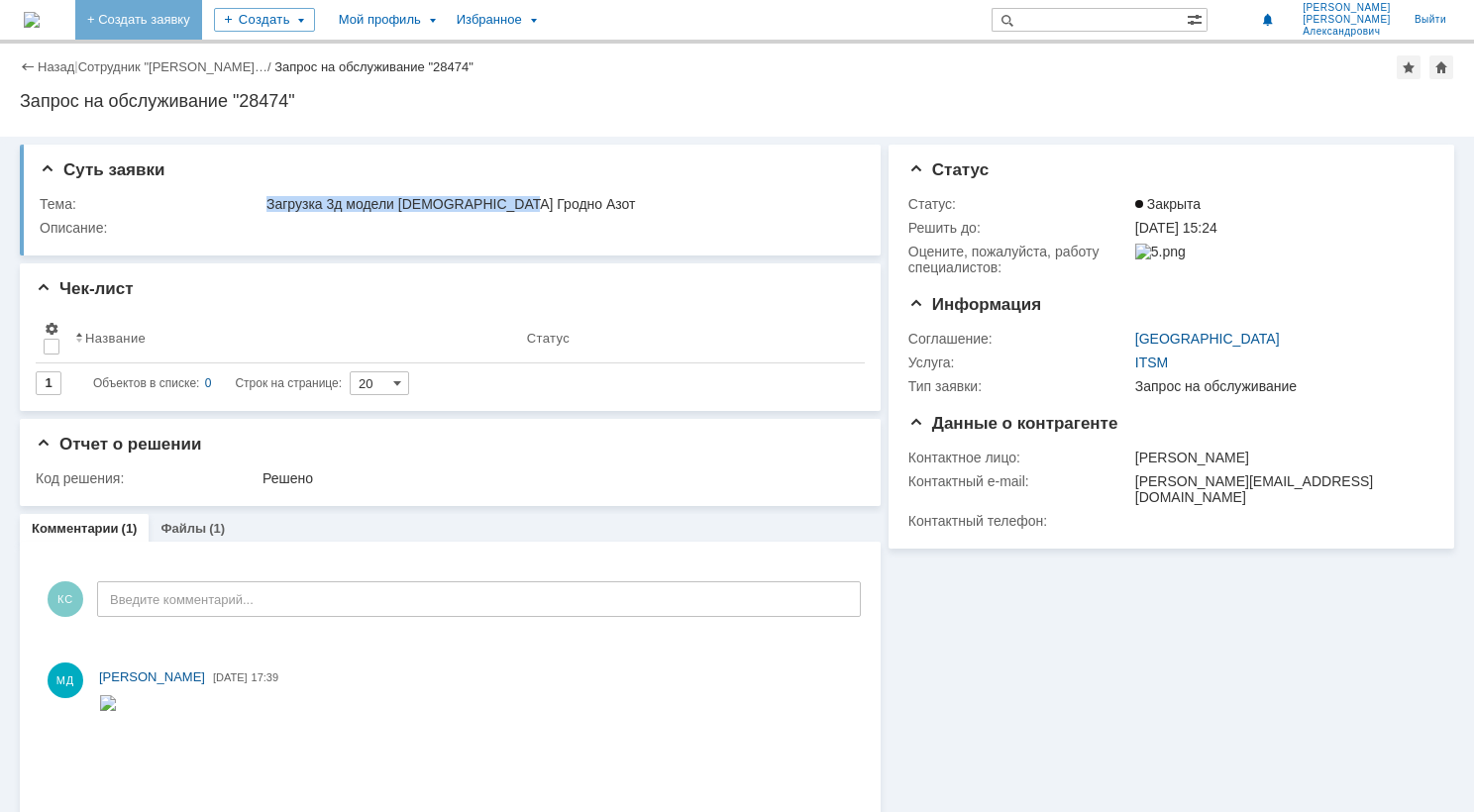 click on "+ Создать заявку" at bounding box center [139, 20] 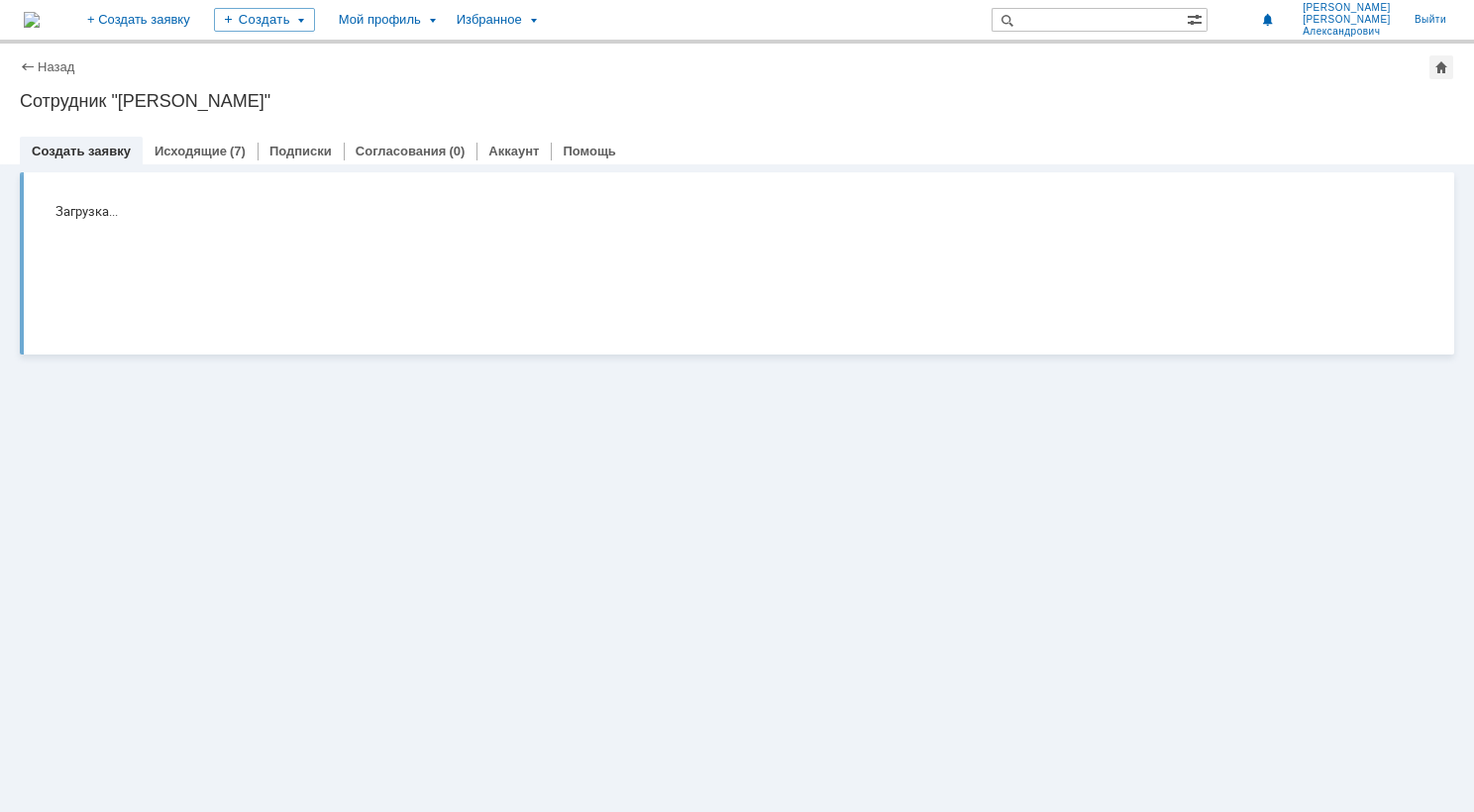 scroll, scrollTop: 0, scrollLeft: 0, axis: both 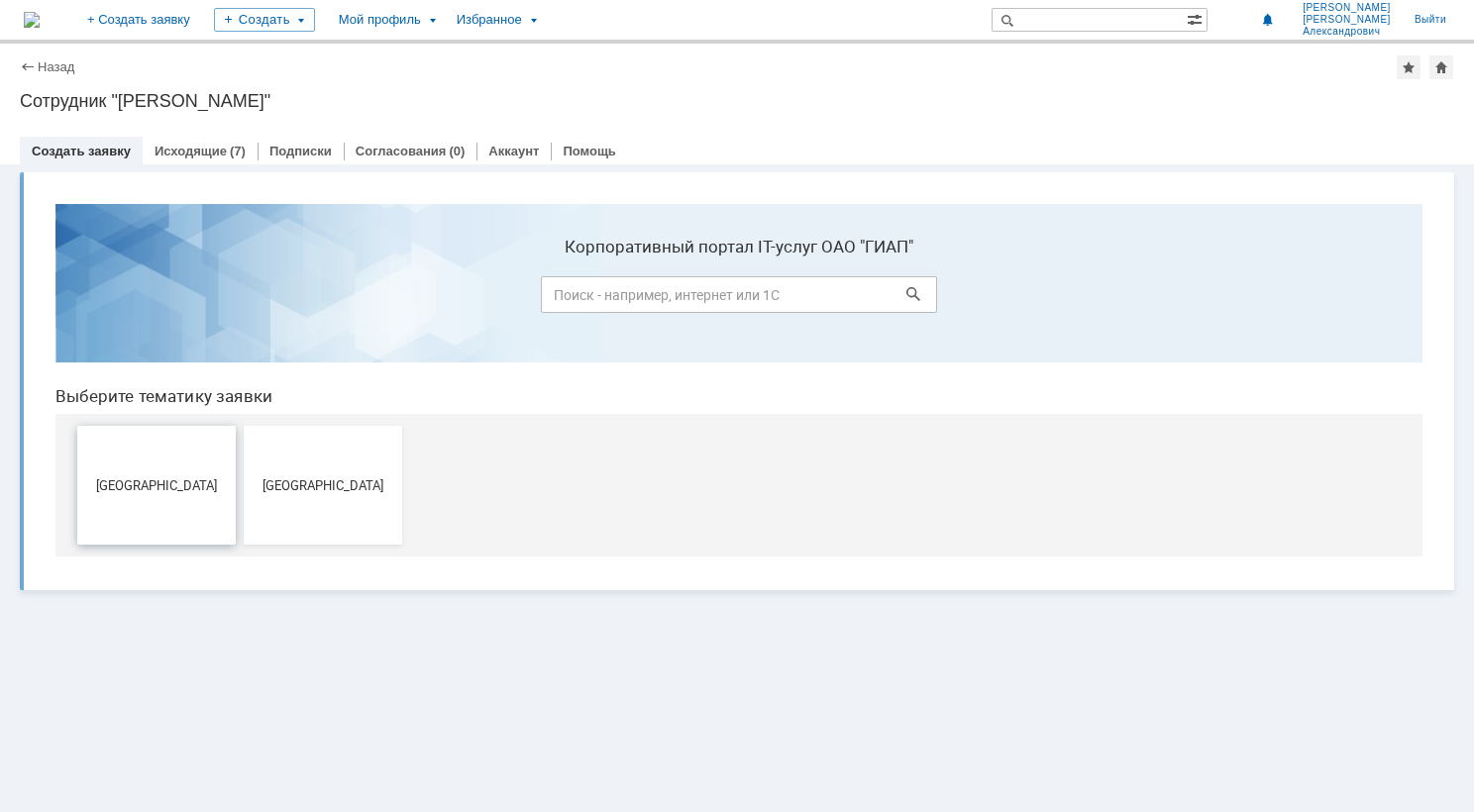 click on "Дзержинск" at bounding box center [157, 485] 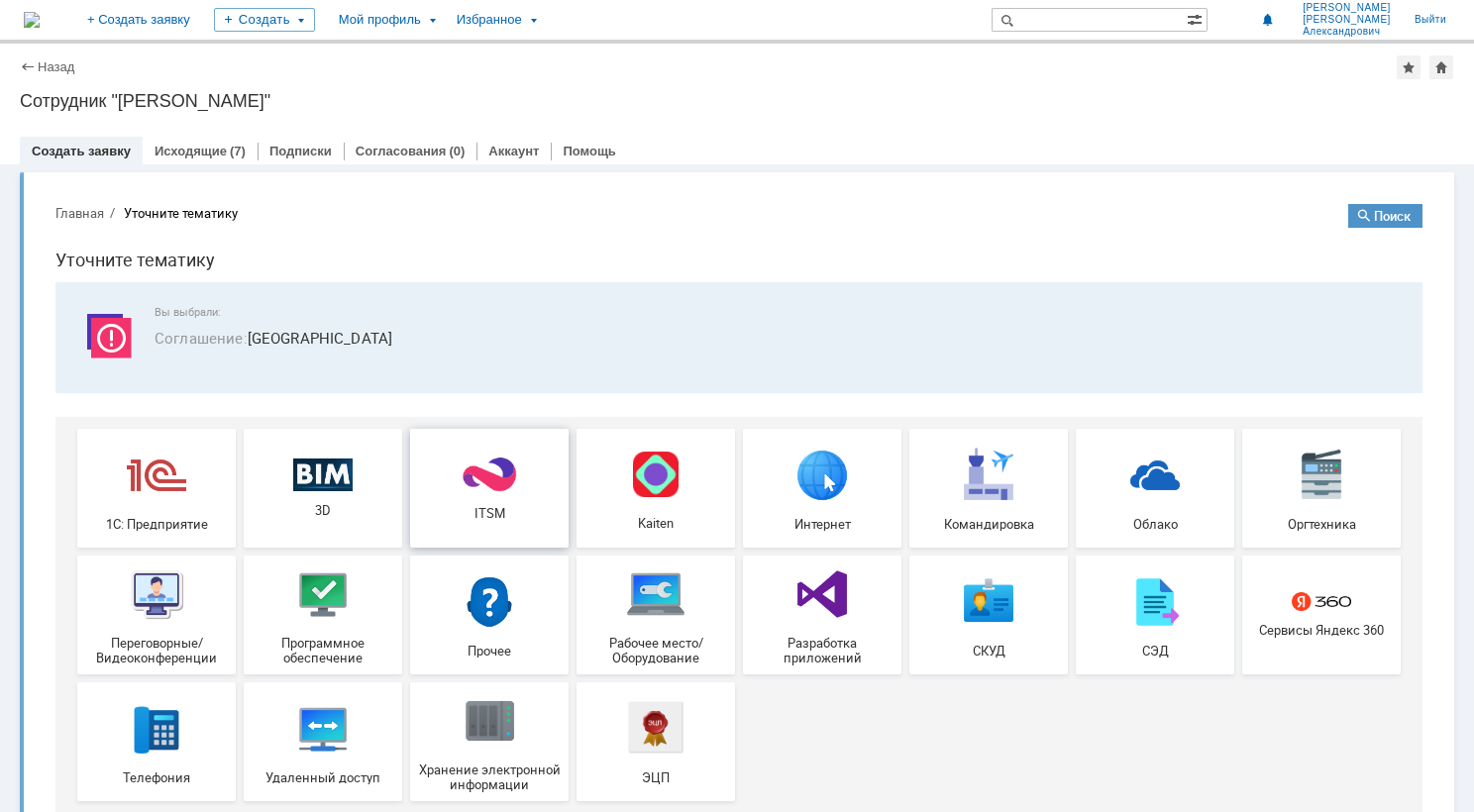 click on "ITSM" at bounding box center (489, 488) 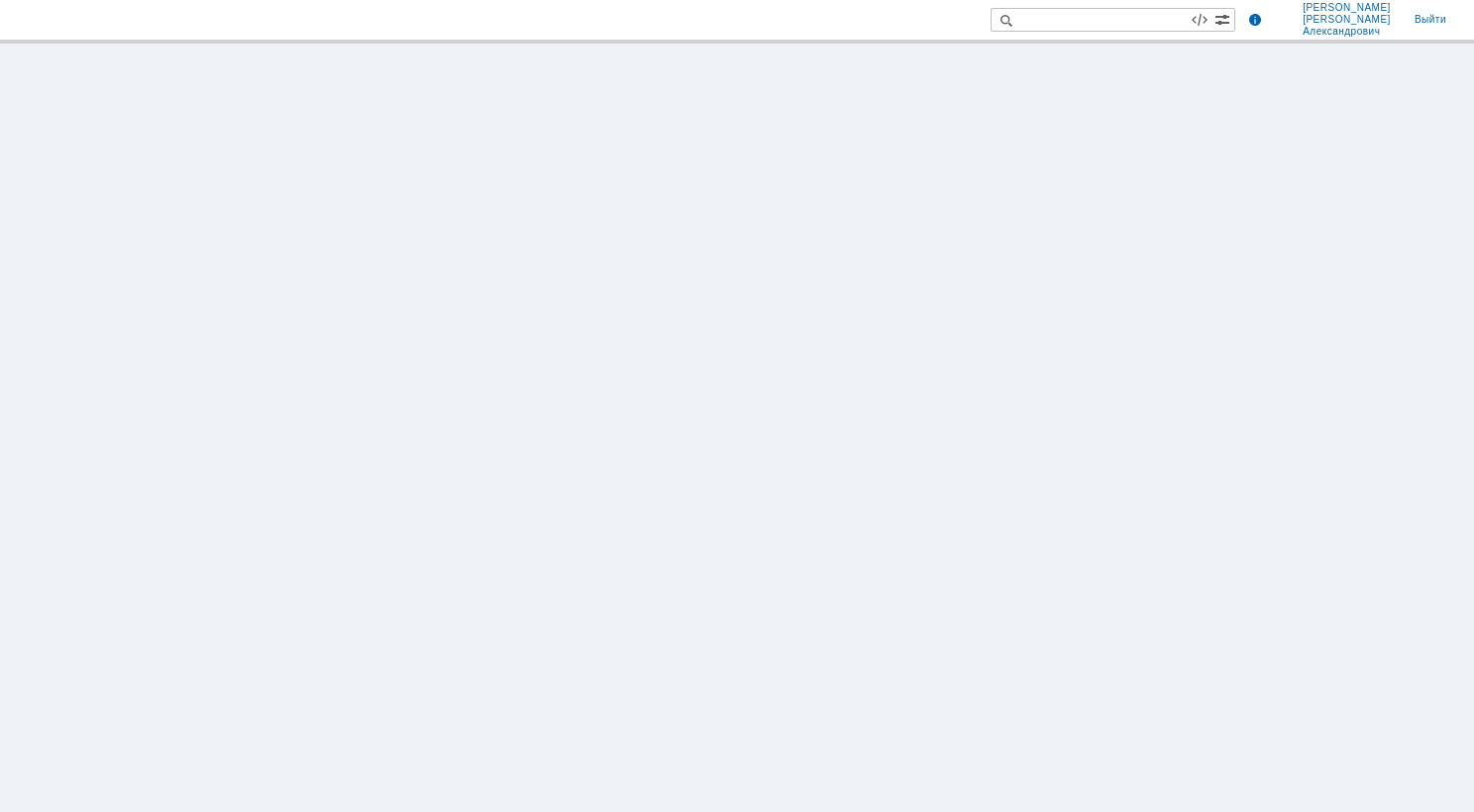 scroll, scrollTop: 0, scrollLeft: 0, axis: both 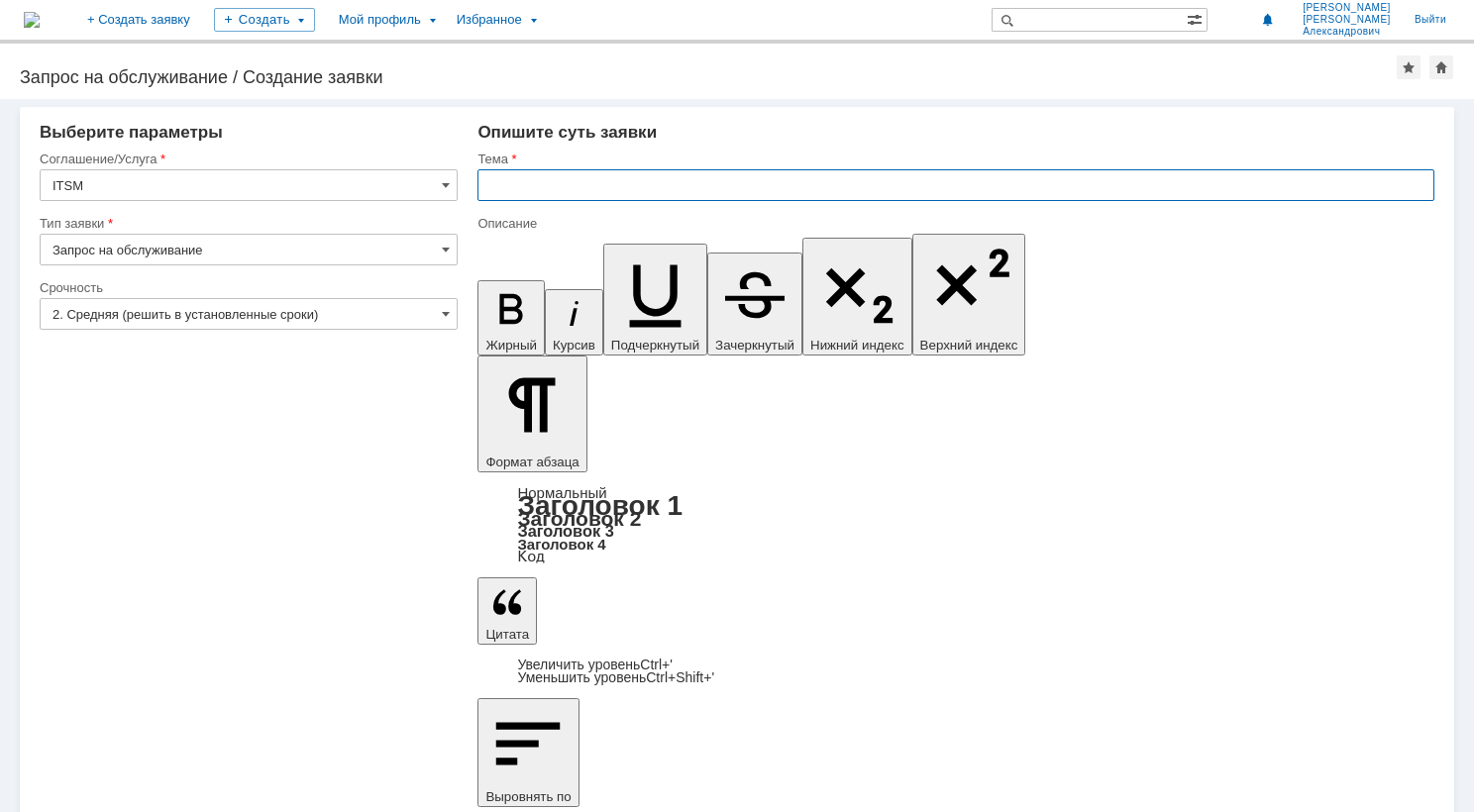 click at bounding box center (956, 185) 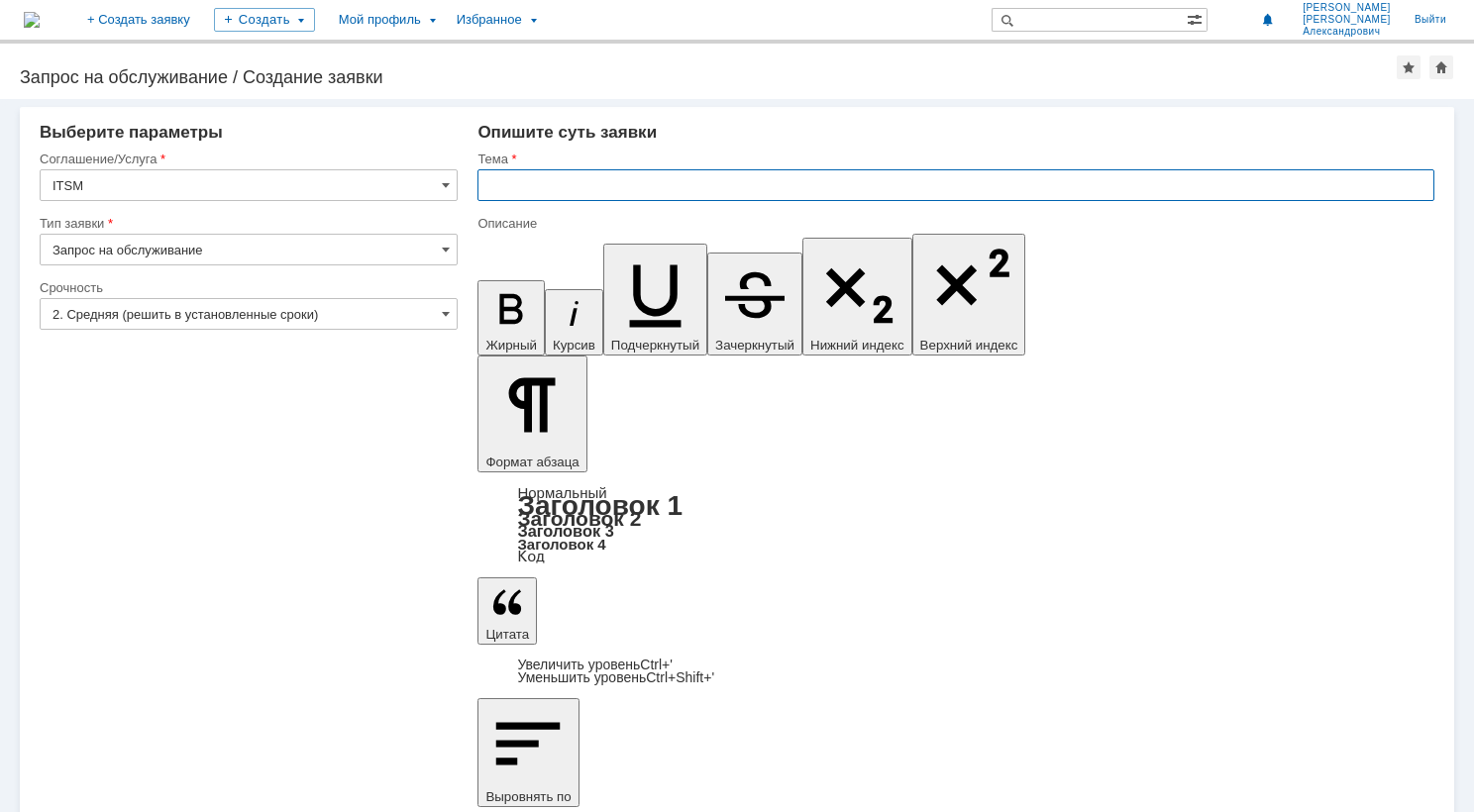 paste on "Загрузка 3д модели 1916 Гродно Азот" 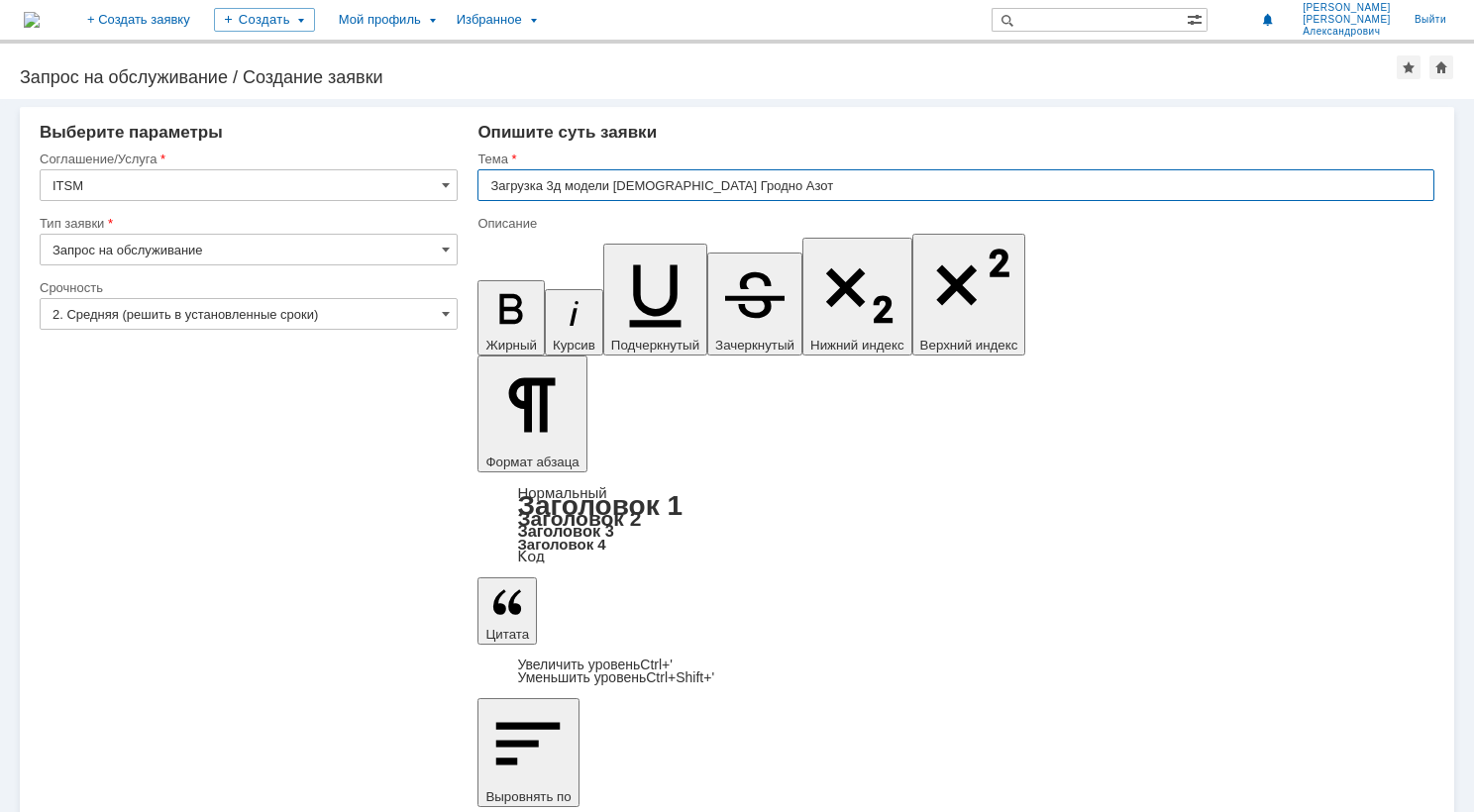 type on "Загрузка 3д модели 1916 Гродно Азот" 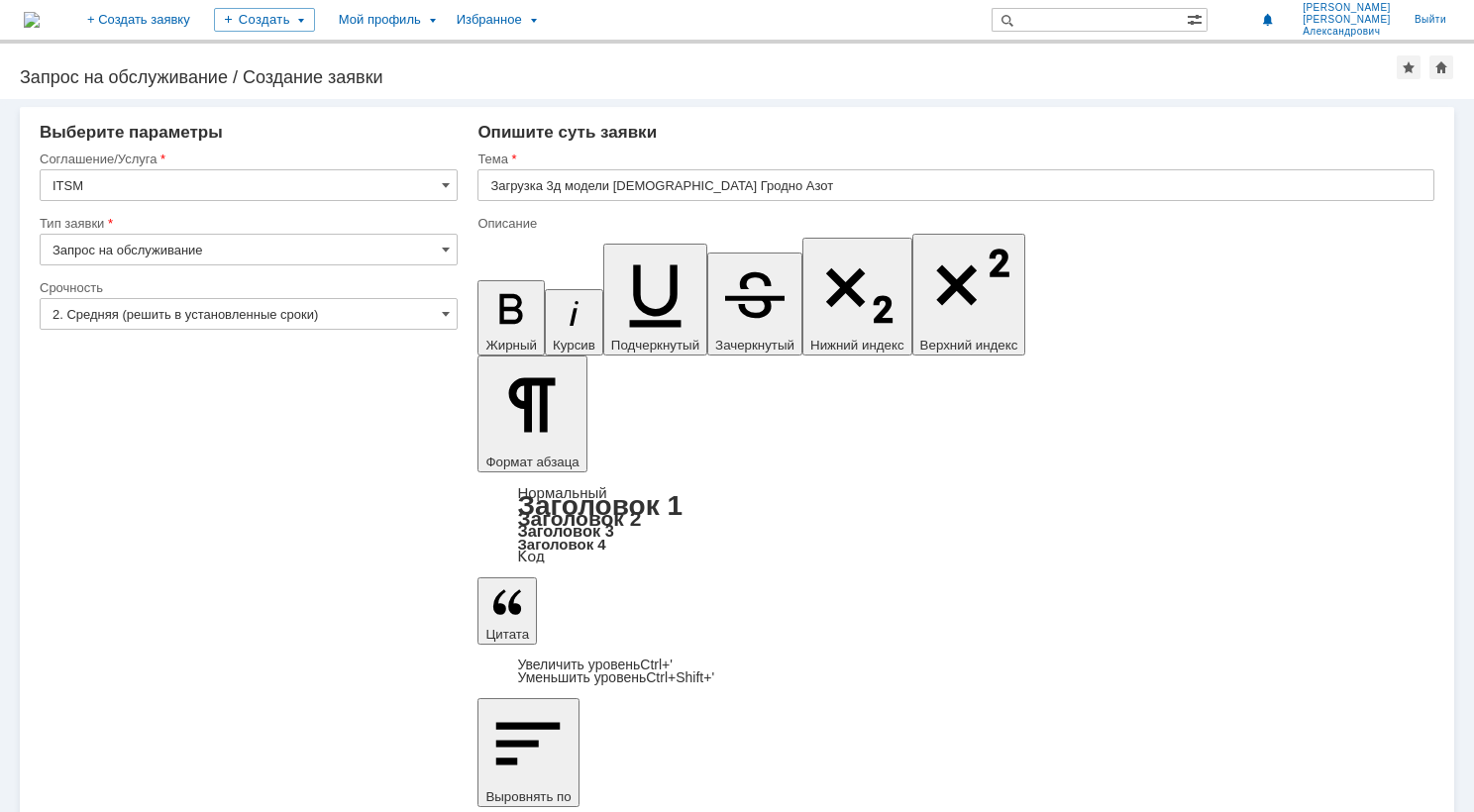 type 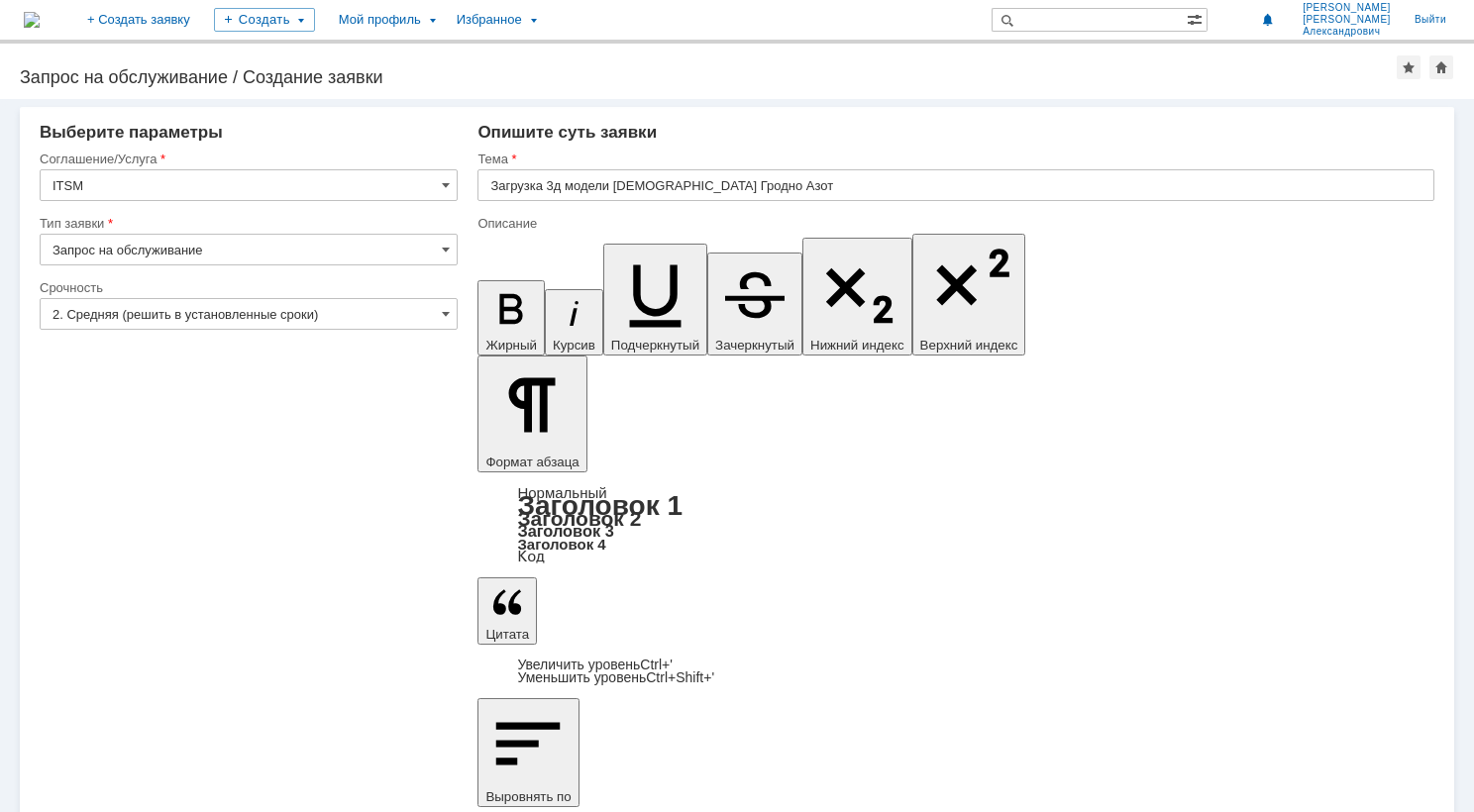 click on "Добавить файл" at bounding box center (553, 6037) 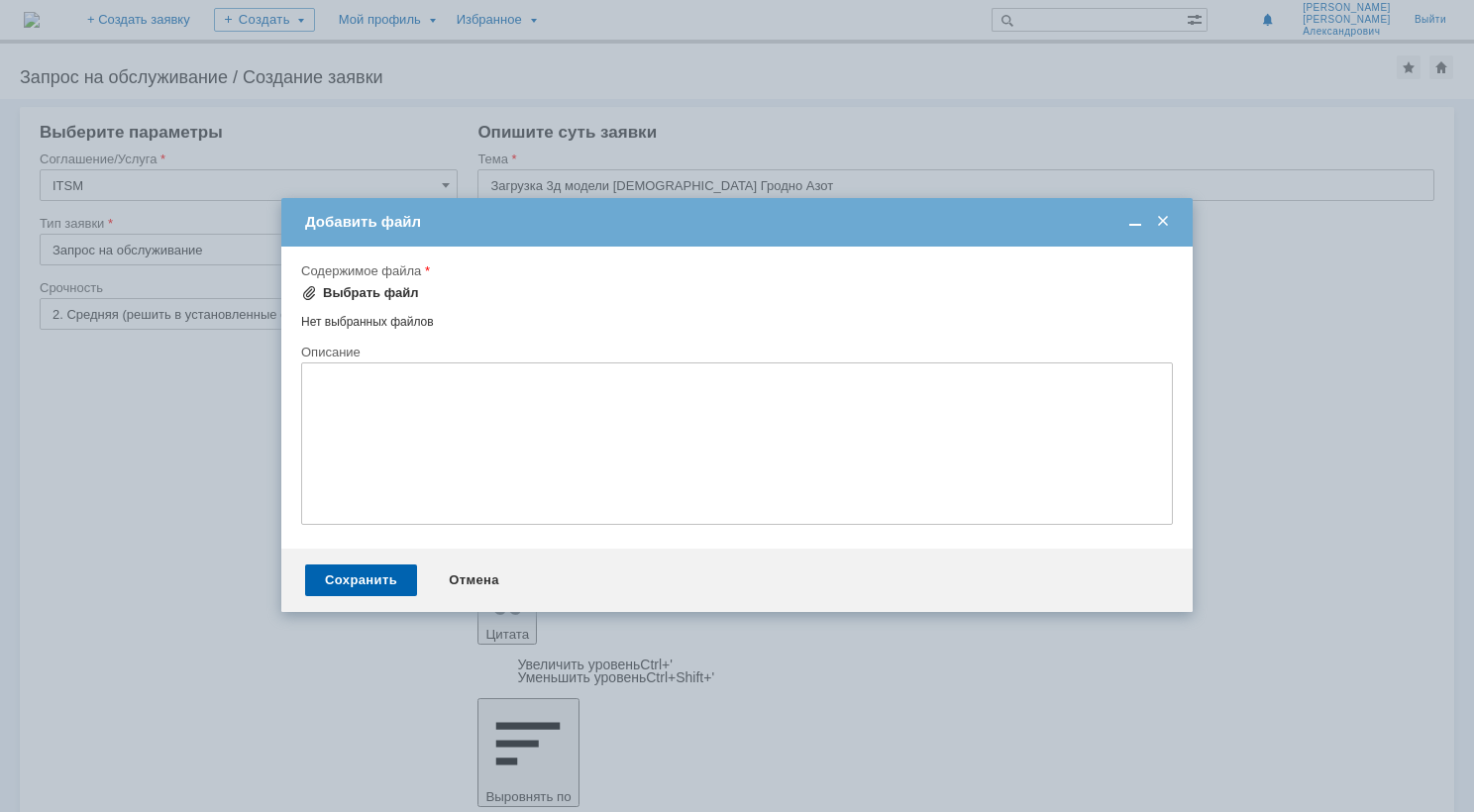 click on "Выбрать файл" at bounding box center [370, 293] 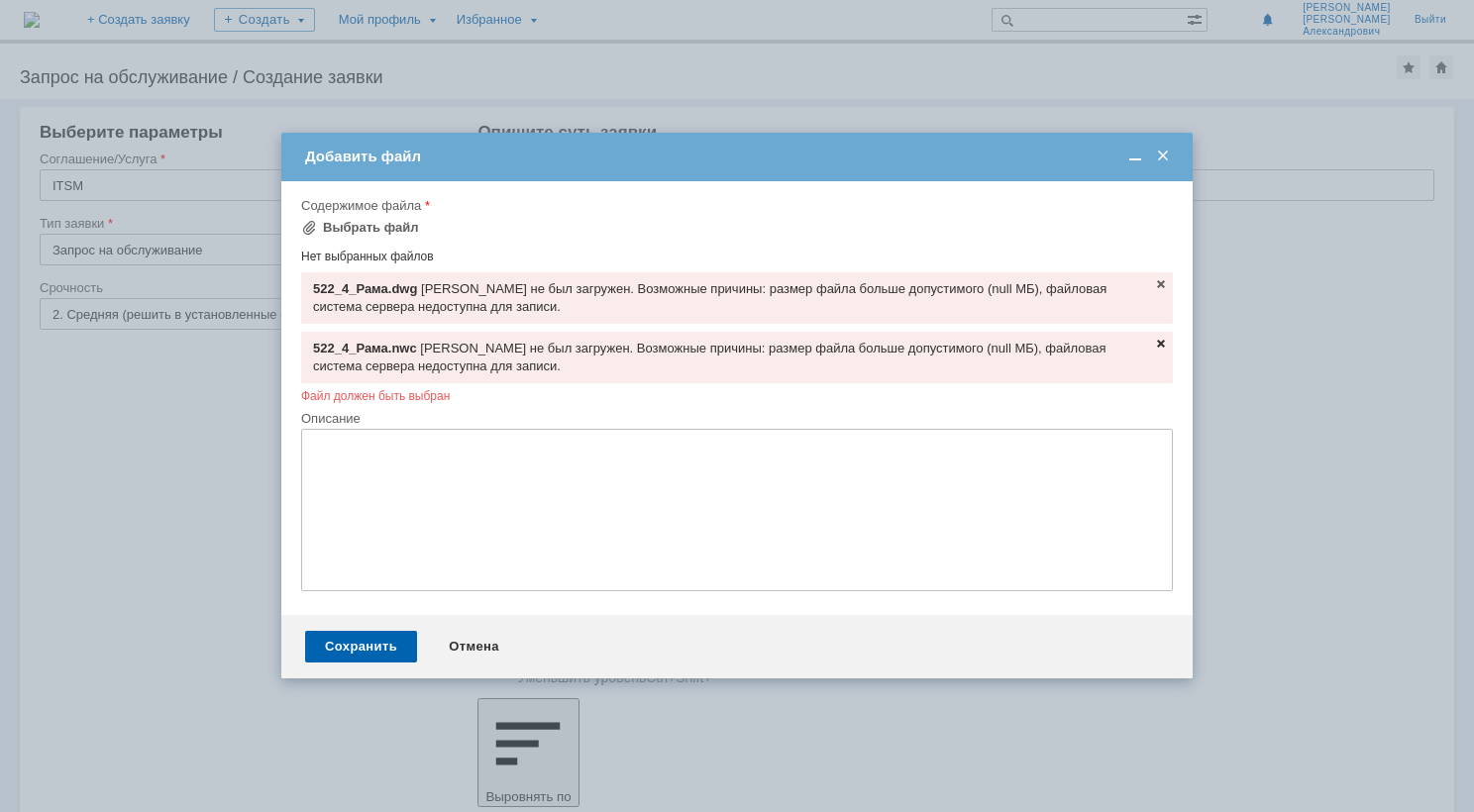 click at bounding box center (1161, 284) 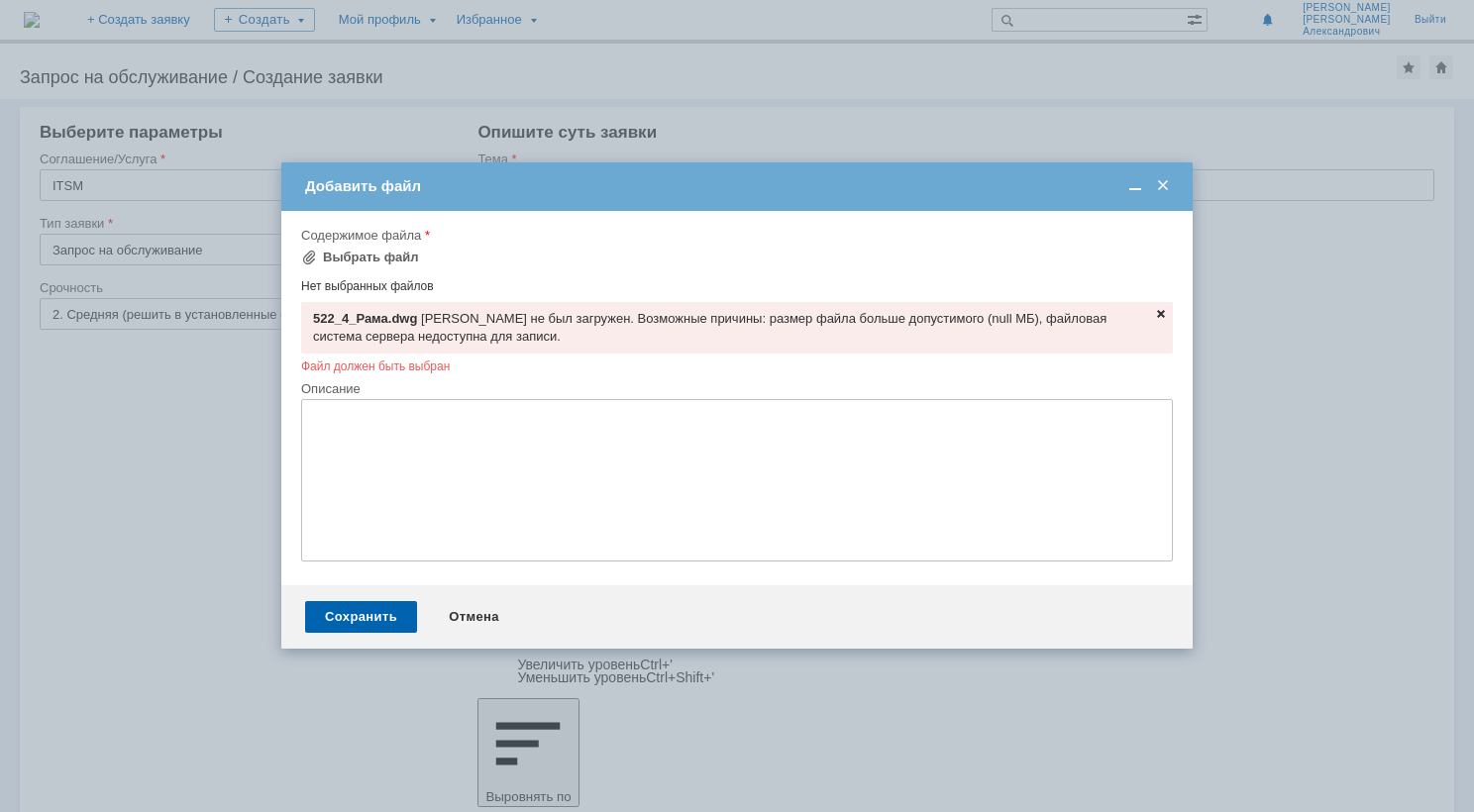 click at bounding box center (1161, 314) 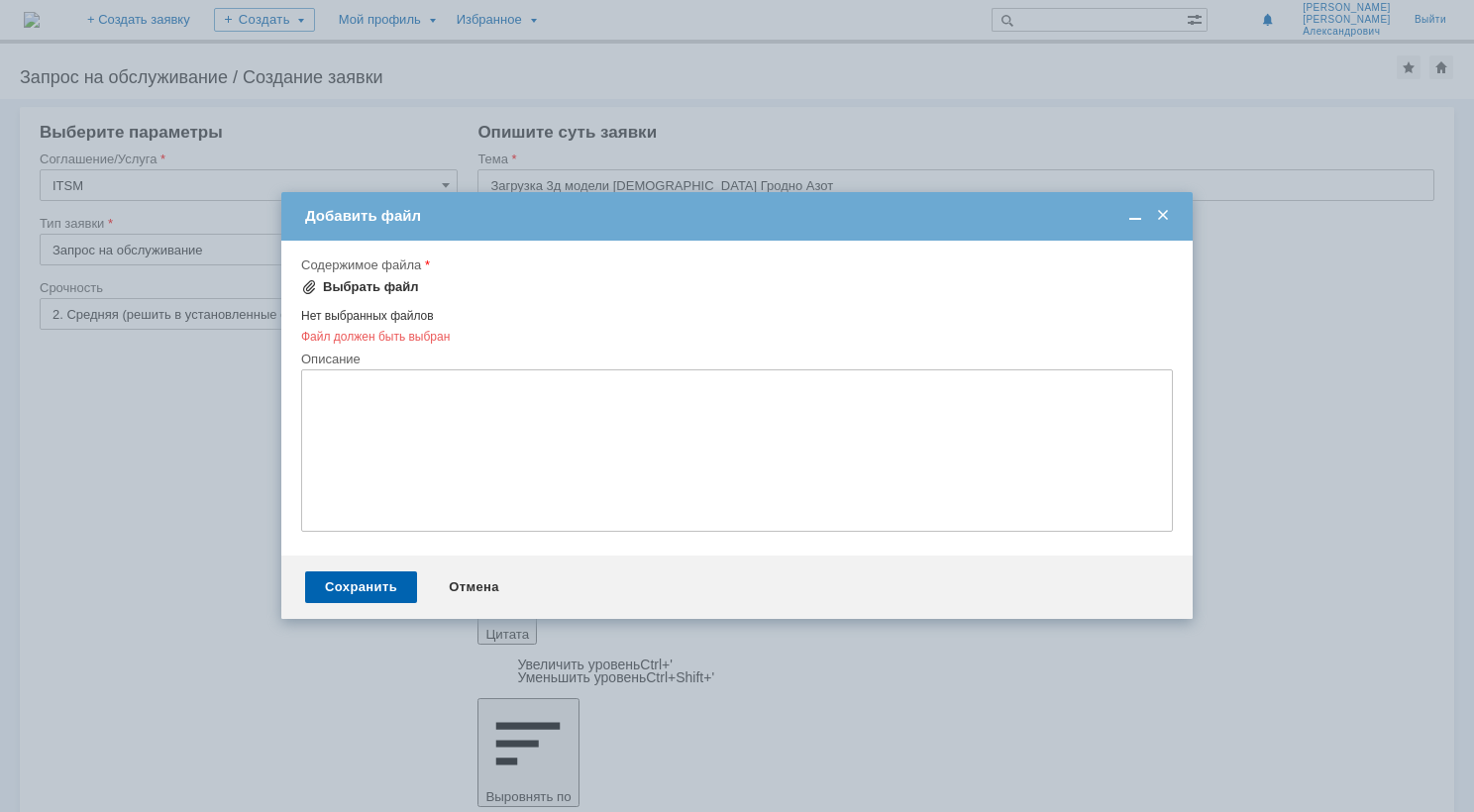click on "Выбрать файл" at bounding box center (370, 287) 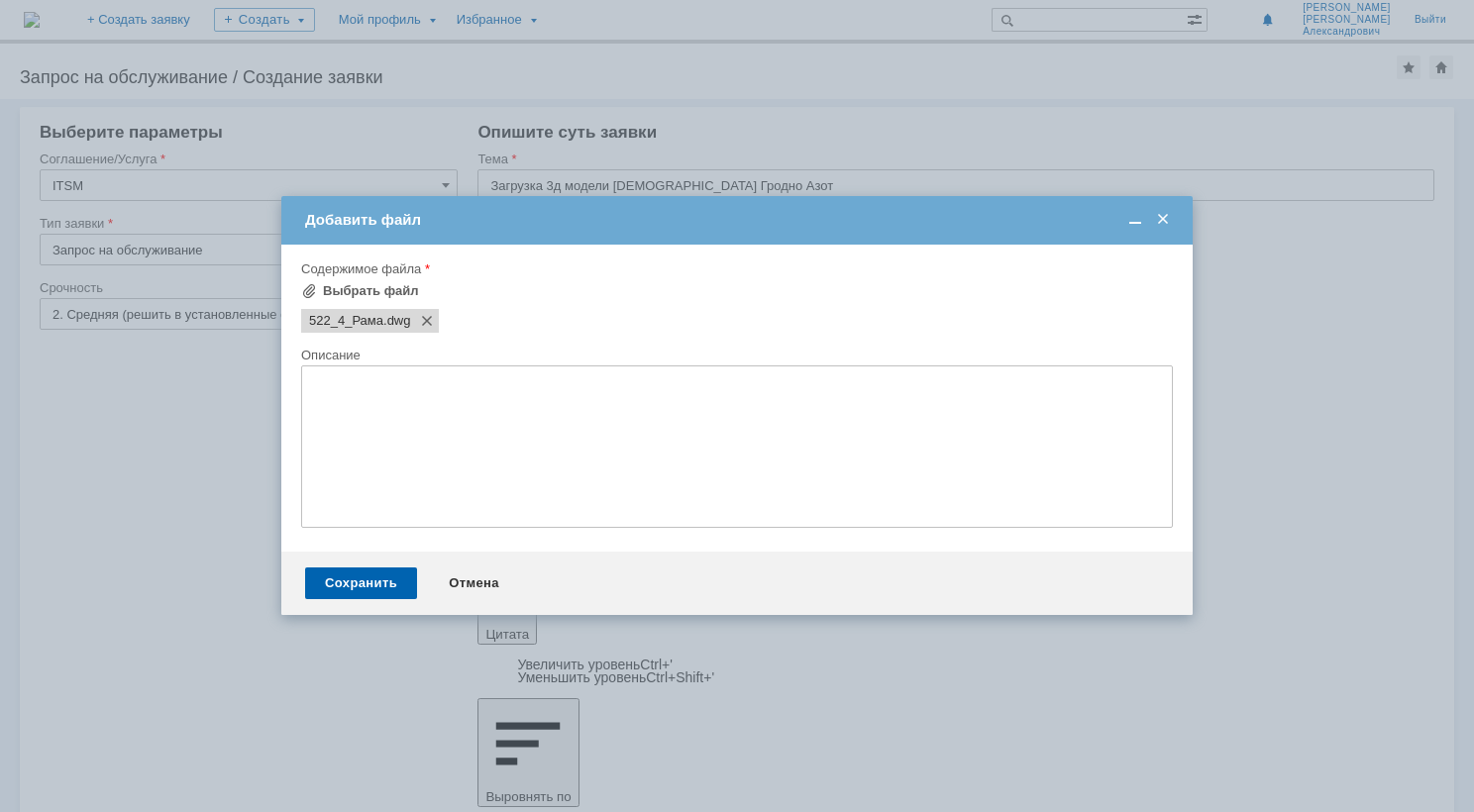 scroll, scrollTop: 0, scrollLeft: 0, axis: both 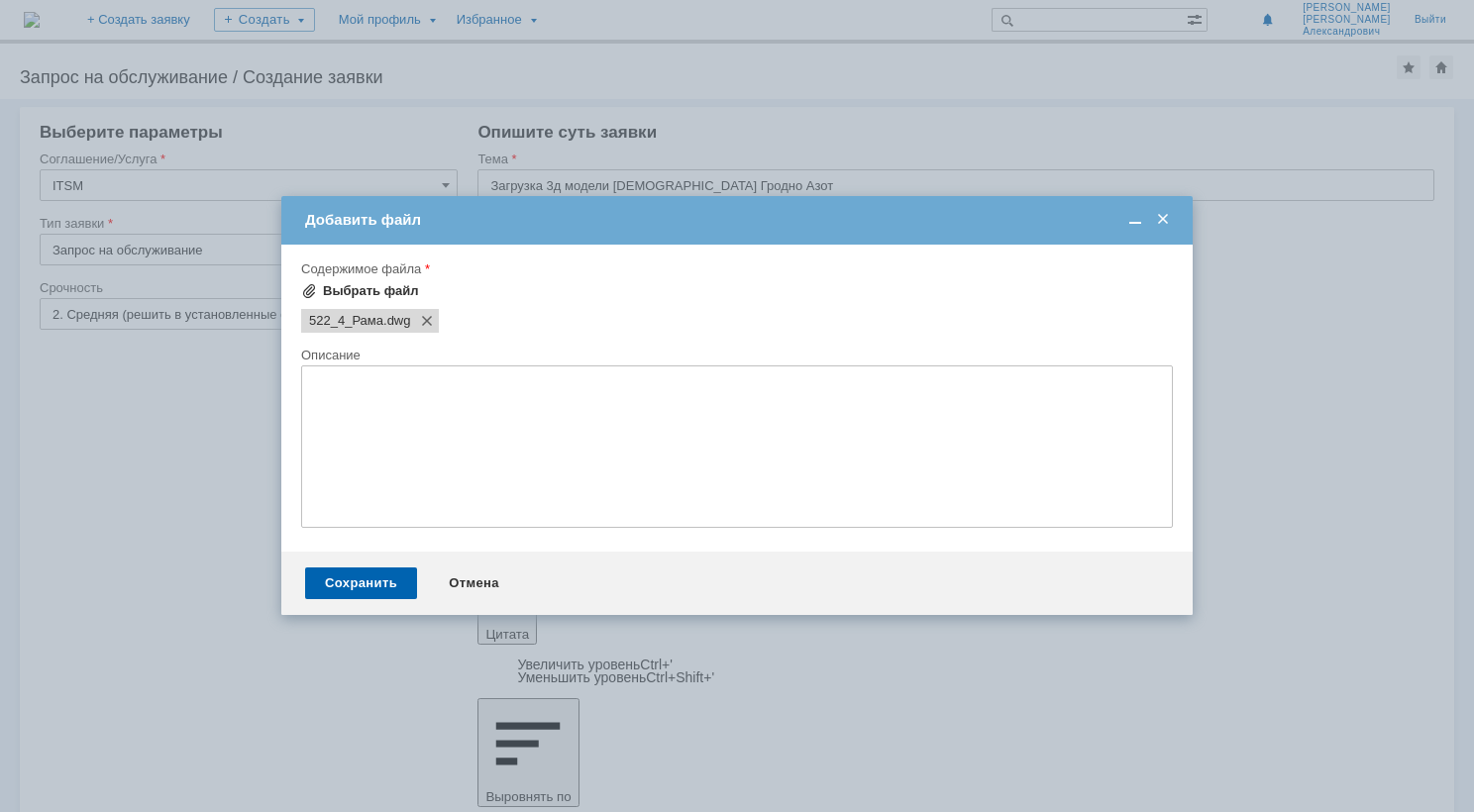 click on "Выбрать файл" at bounding box center [370, 291] 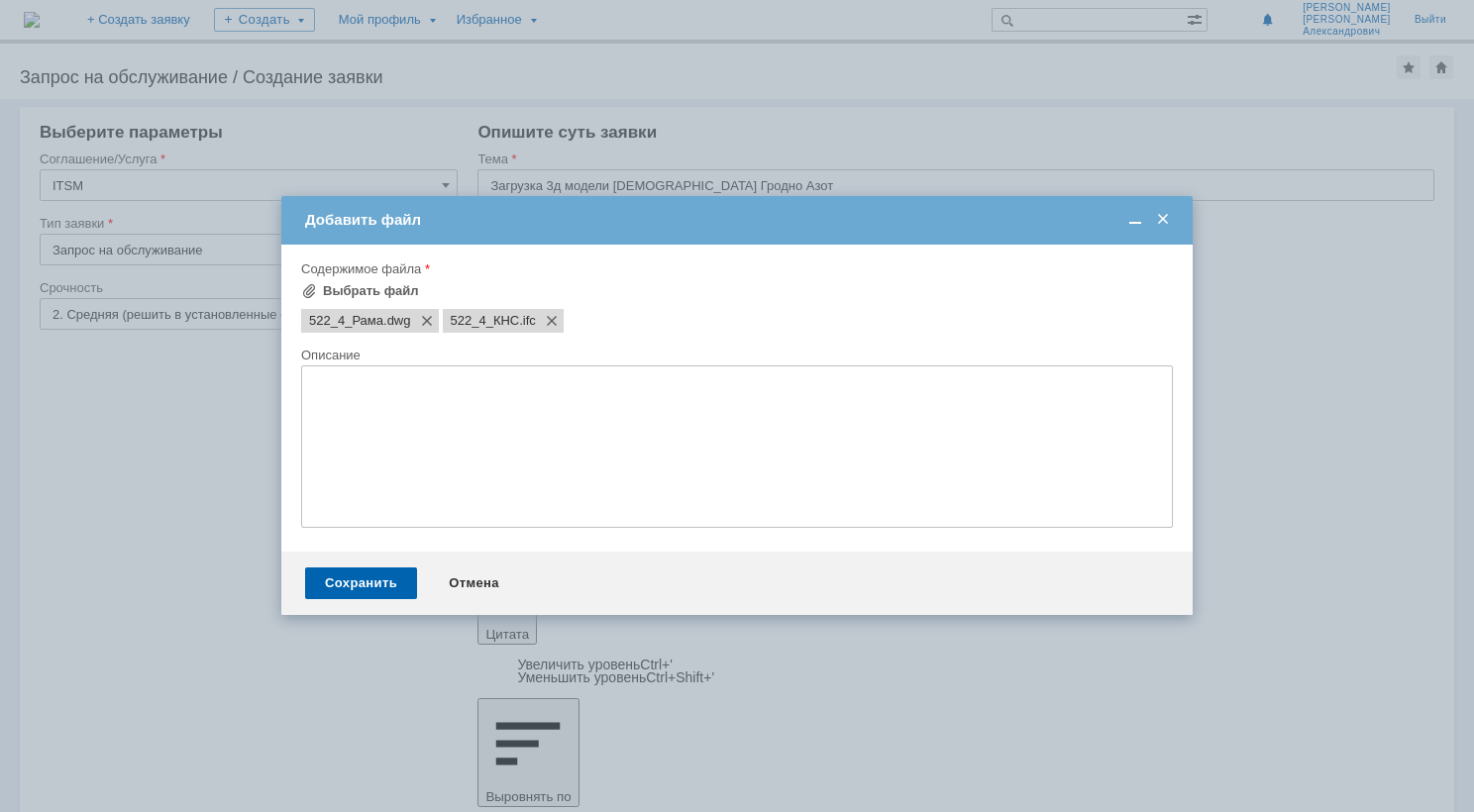 scroll, scrollTop: 0, scrollLeft: 0, axis: both 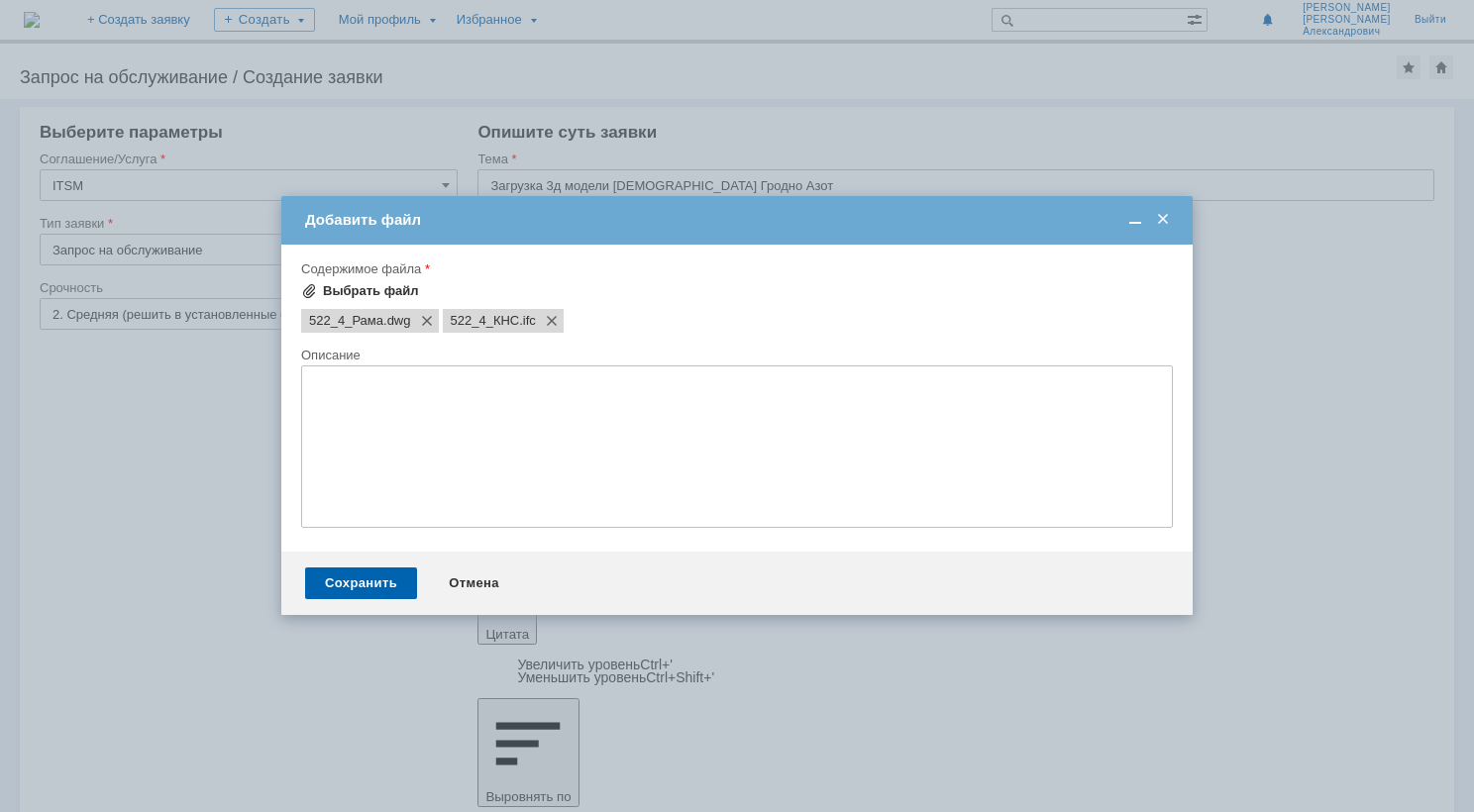 click on "Выбрать файл" at bounding box center (370, 291) 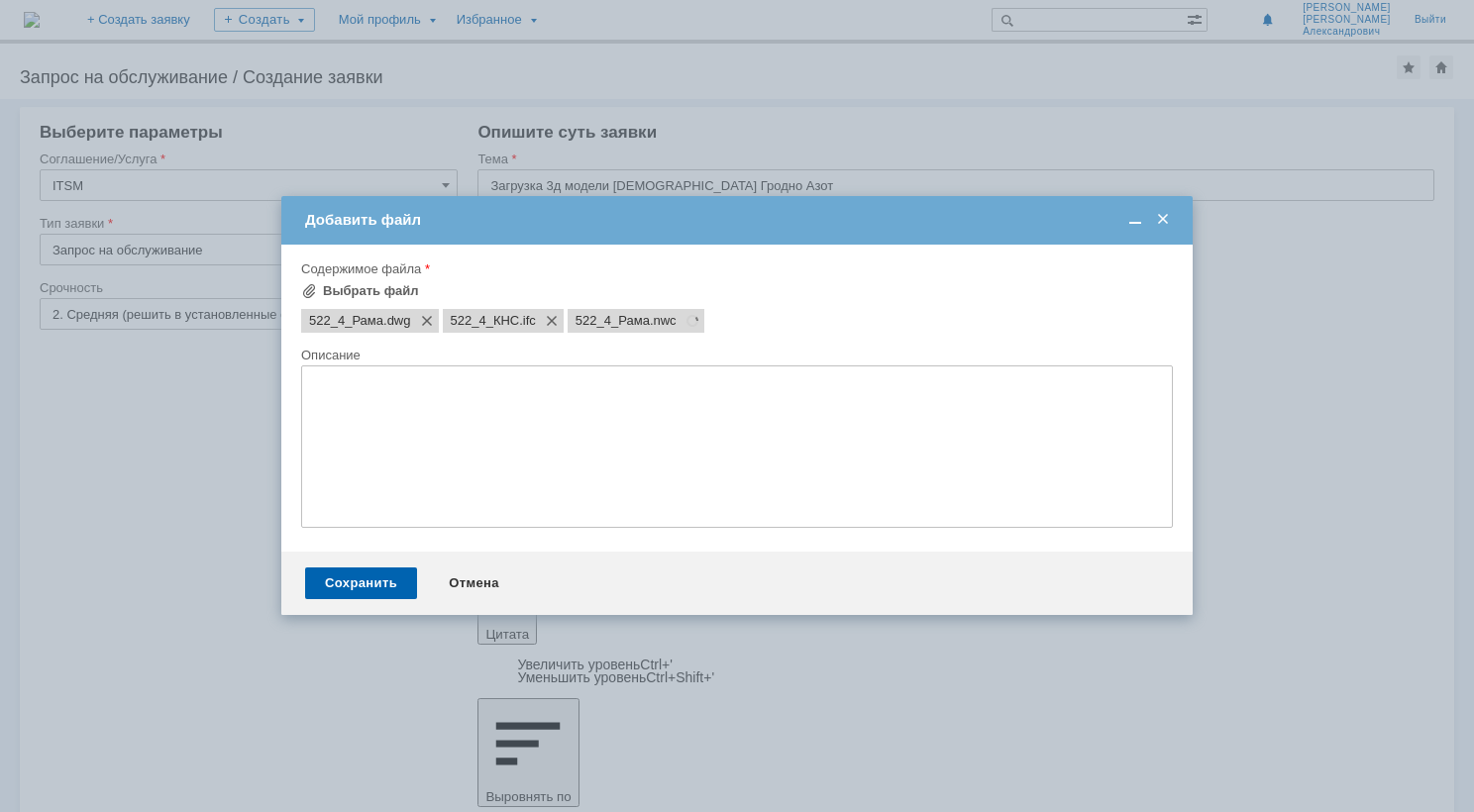 scroll, scrollTop: 0, scrollLeft: 0, axis: both 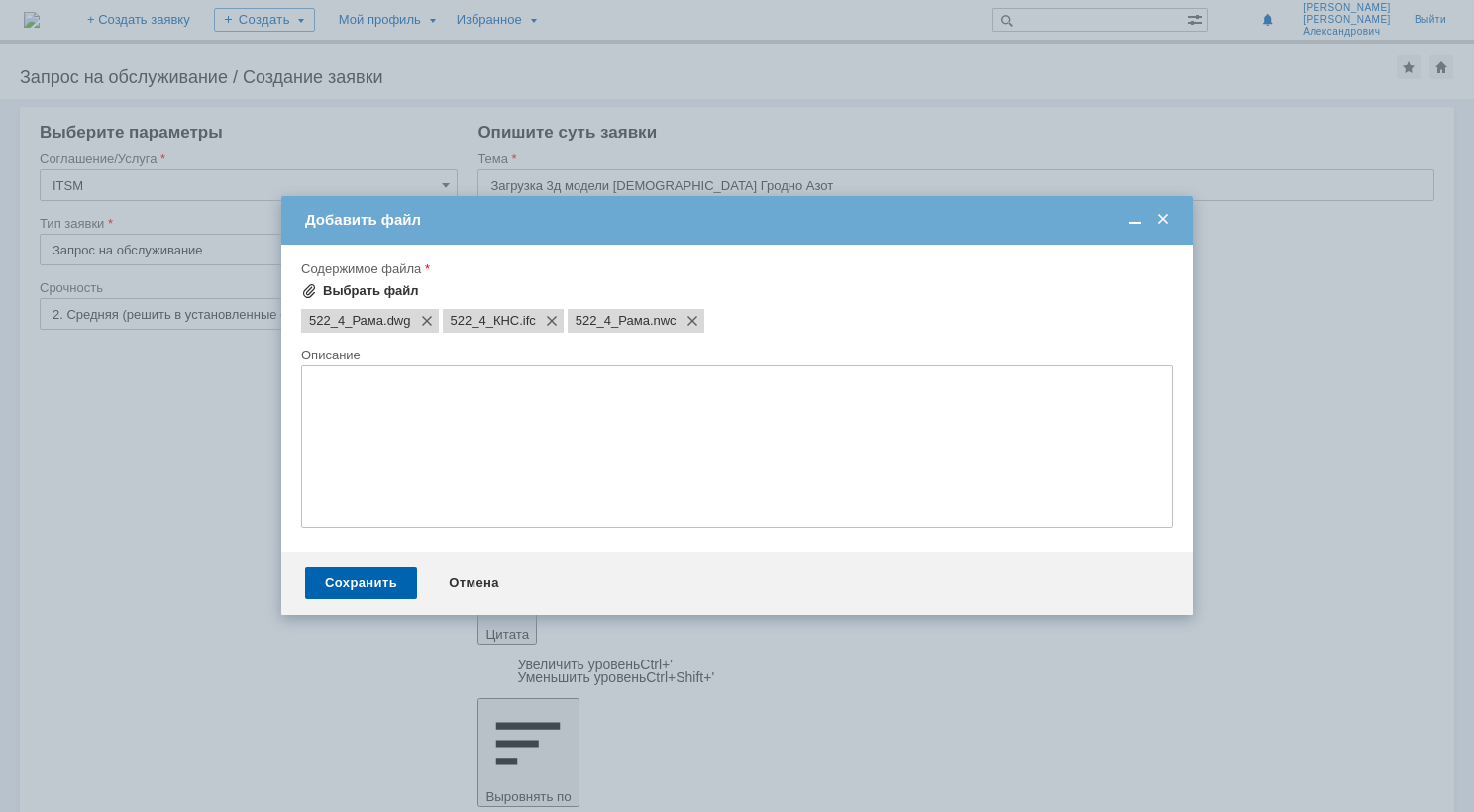 click on "Выбрать файл" at bounding box center [370, 291] 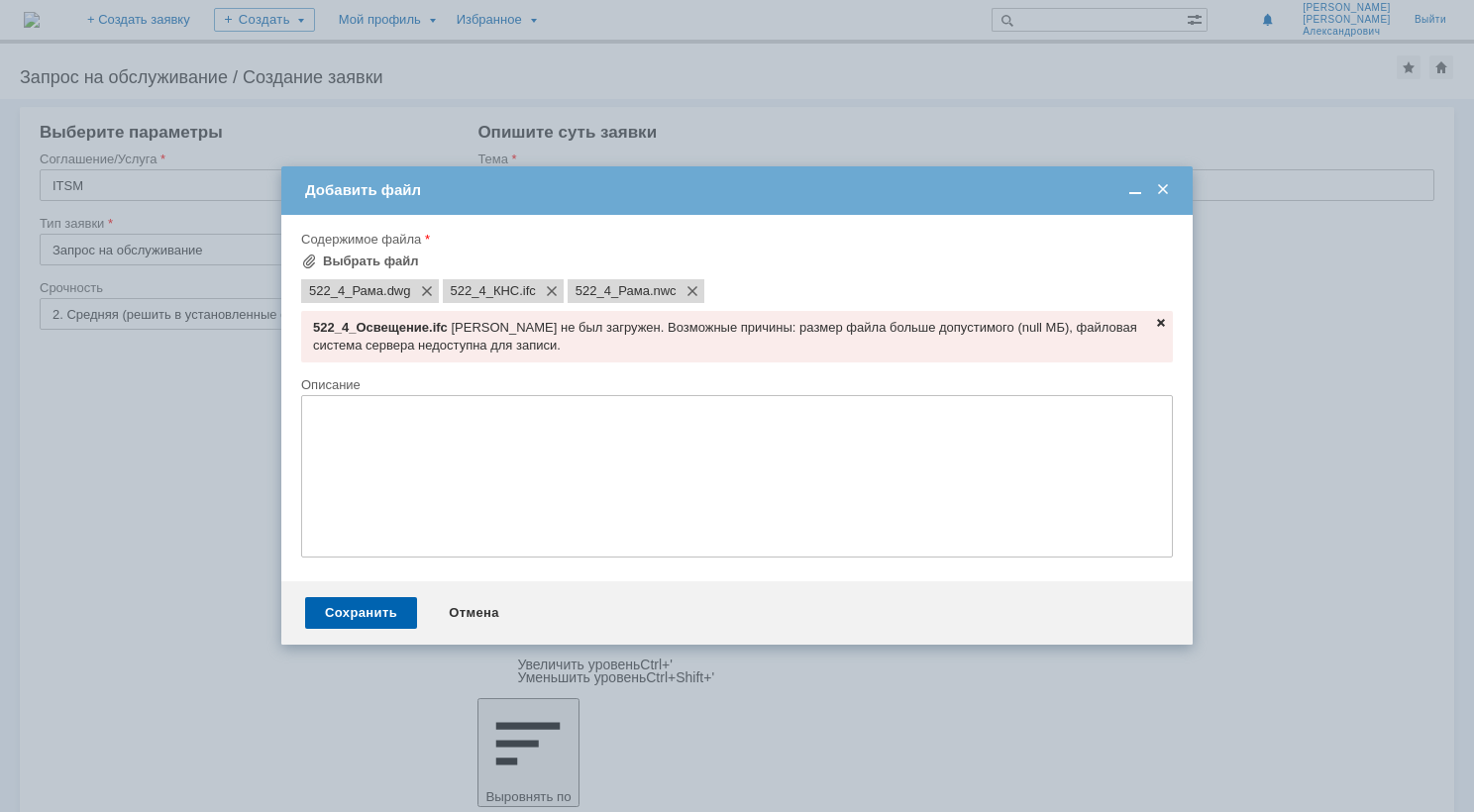 click at bounding box center [0, 0] 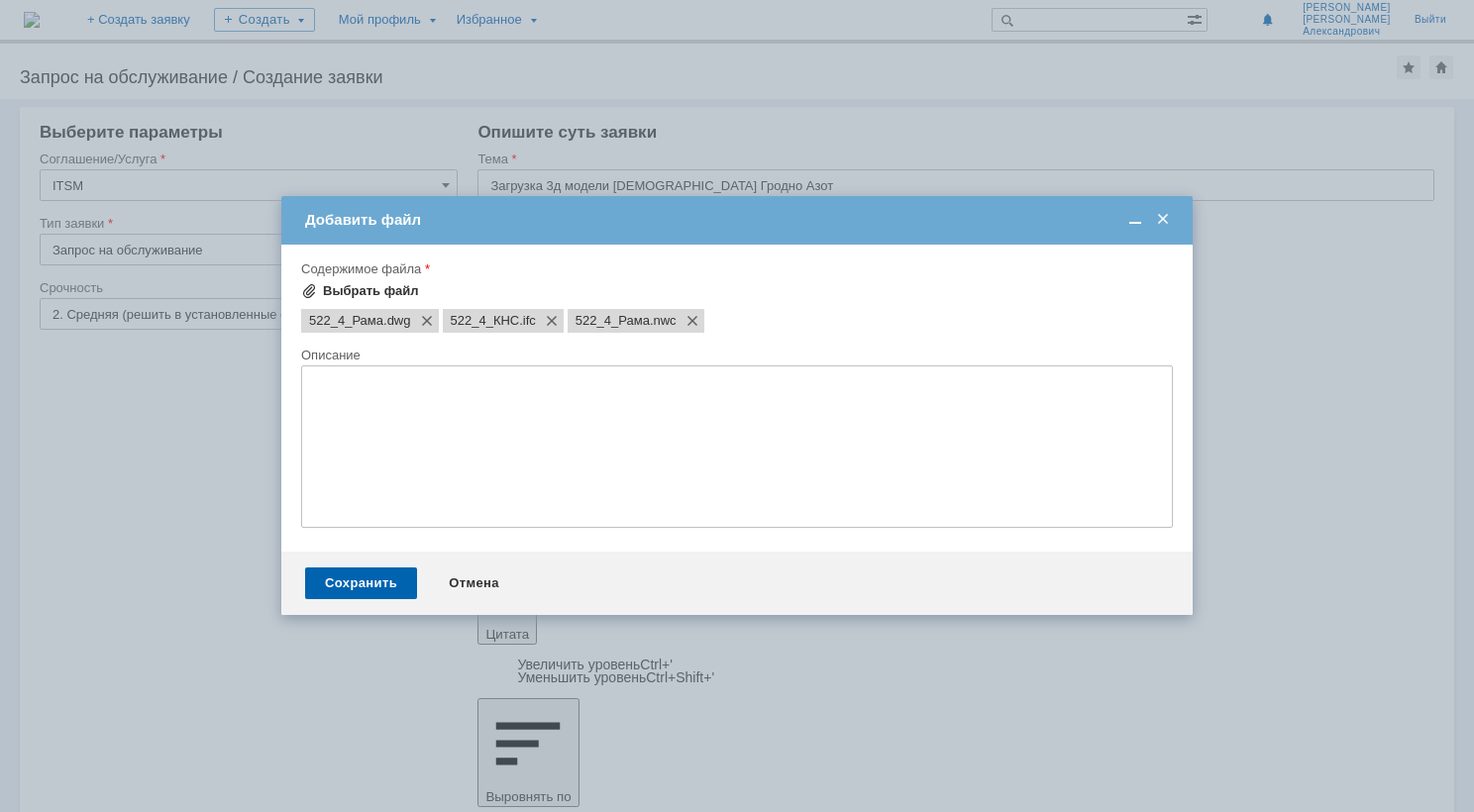 click on "Выбрать файл" at bounding box center [370, 291] 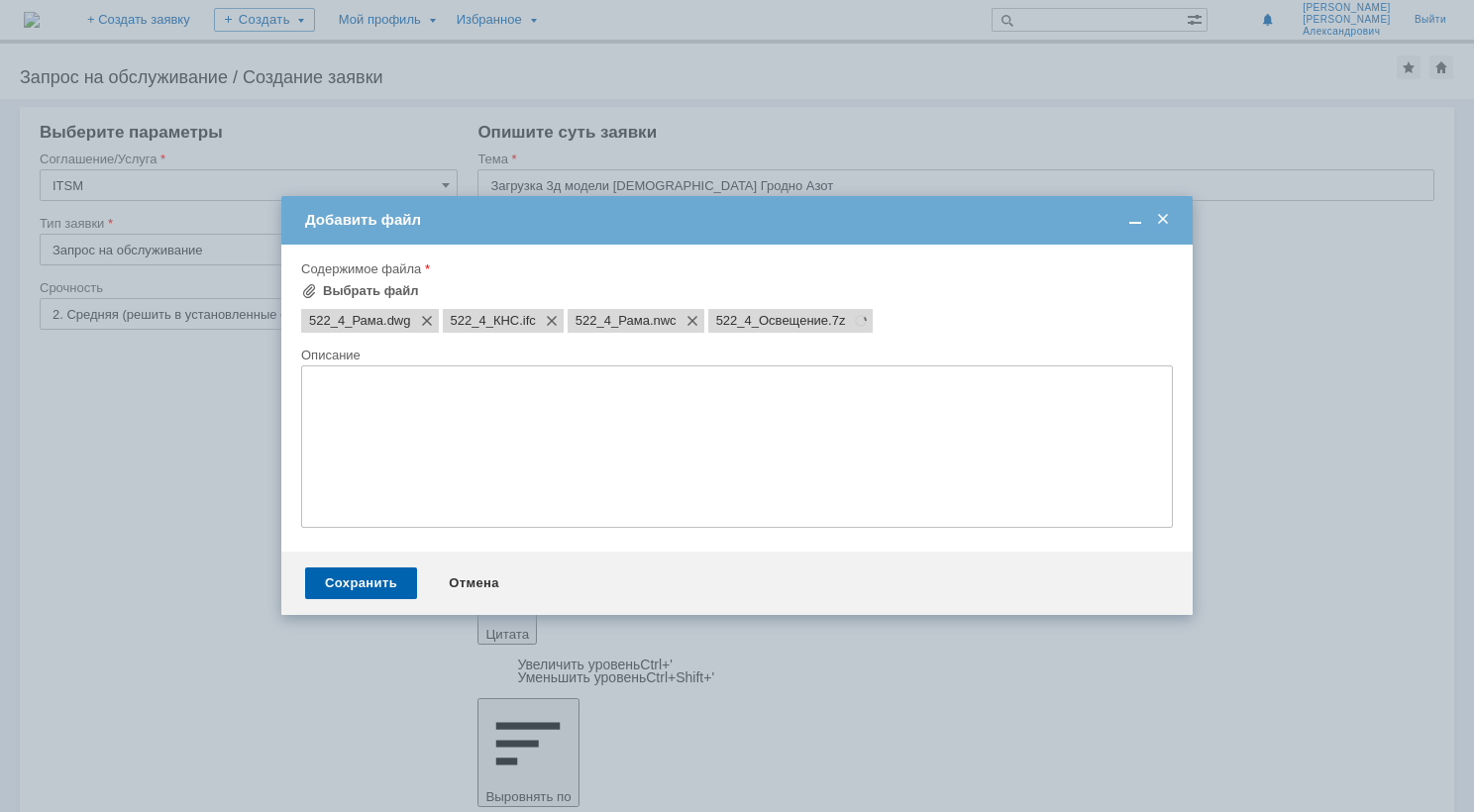scroll, scrollTop: 0, scrollLeft: 0, axis: both 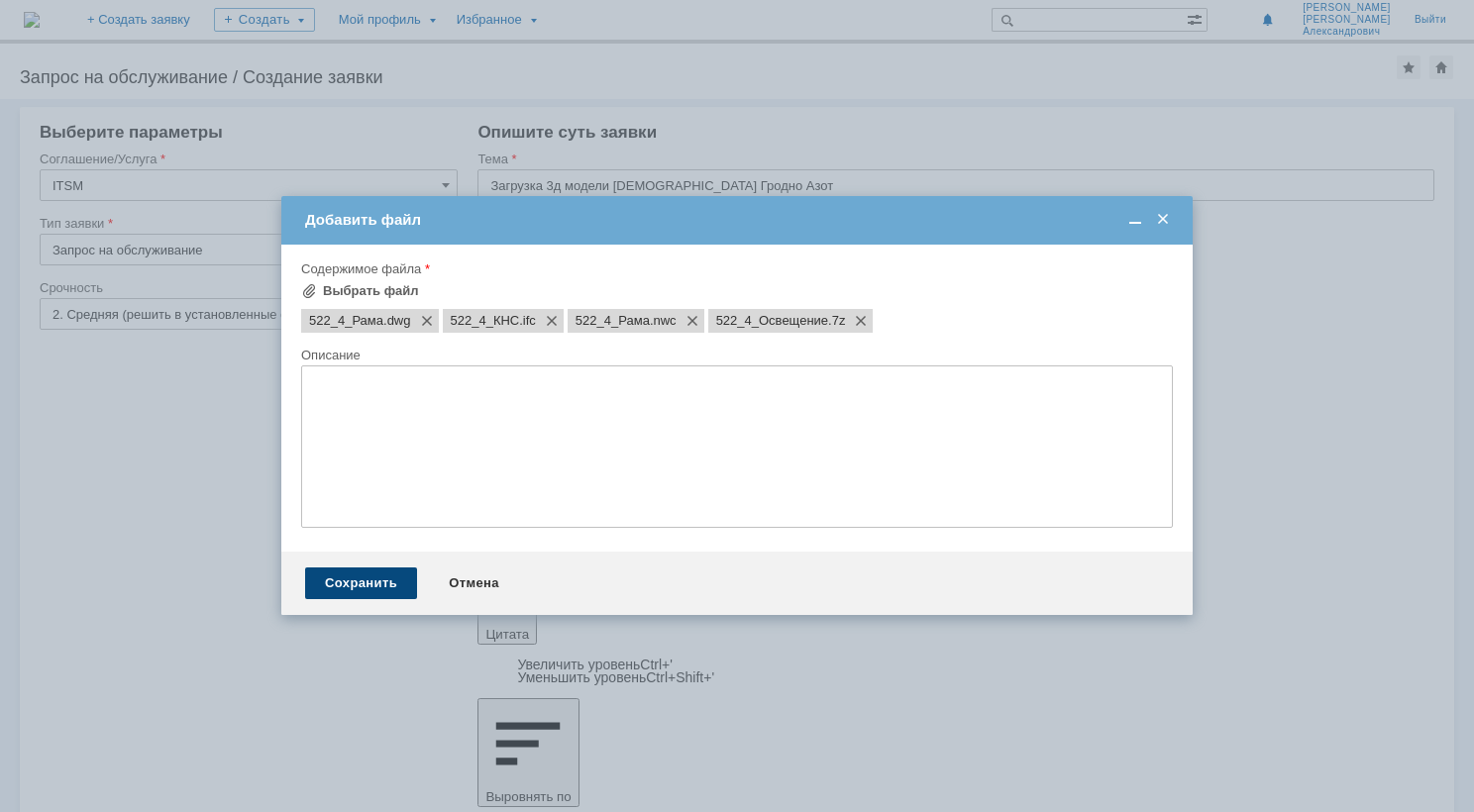 click on "Сохранить" at bounding box center [361, 583] 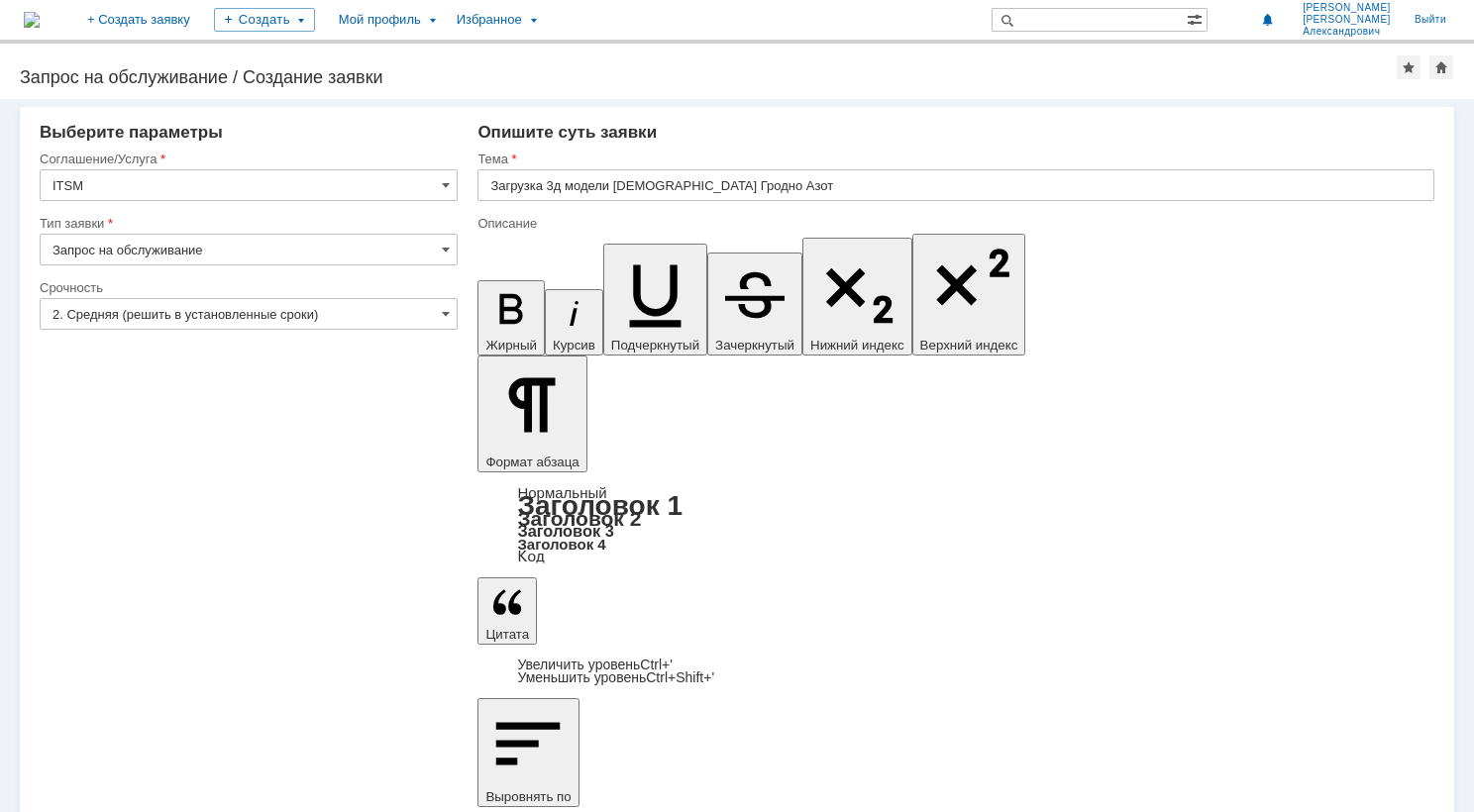 click on "Сохранить" at bounding box center (99, 6233) 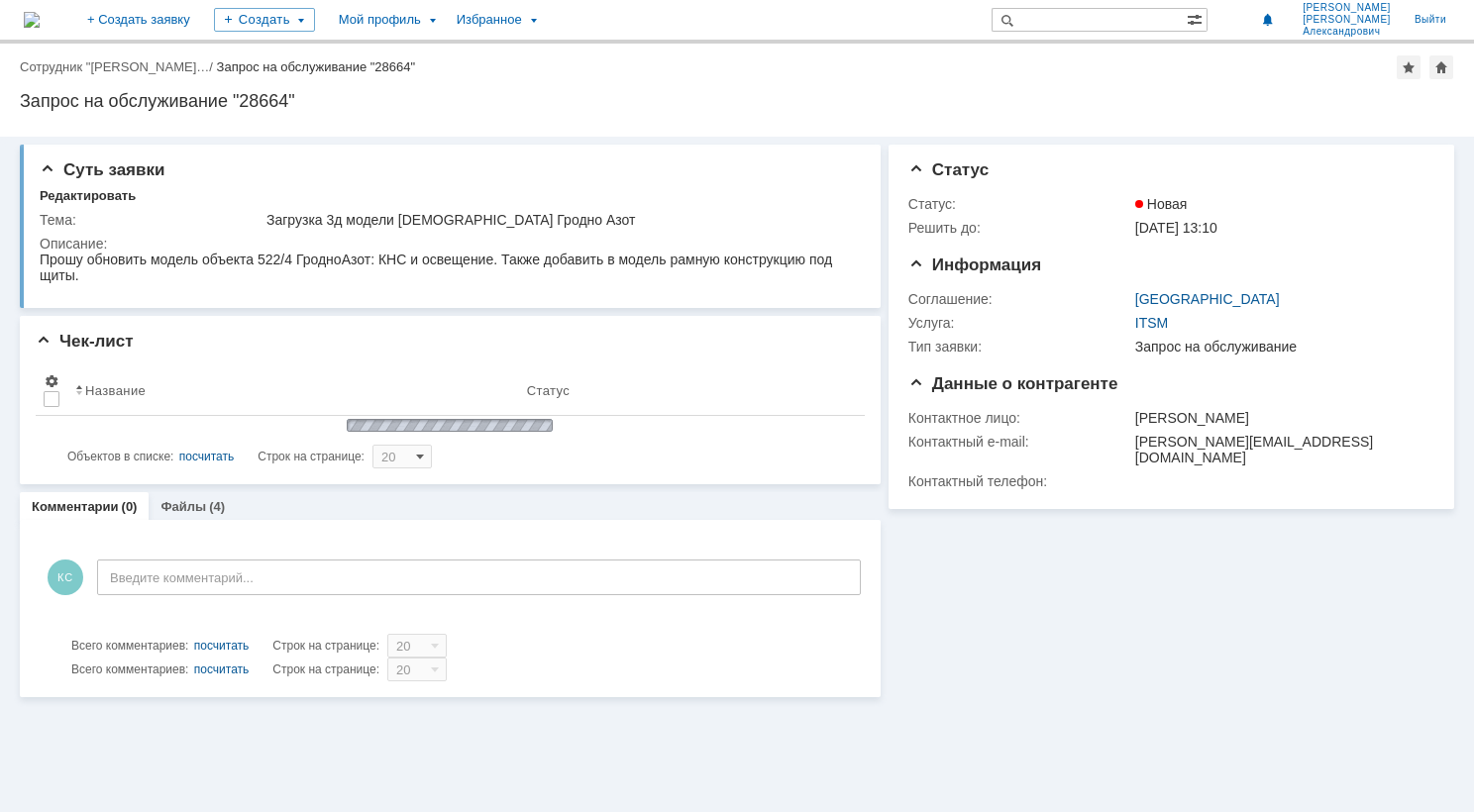scroll, scrollTop: 0, scrollLeft: 0, axis: both 